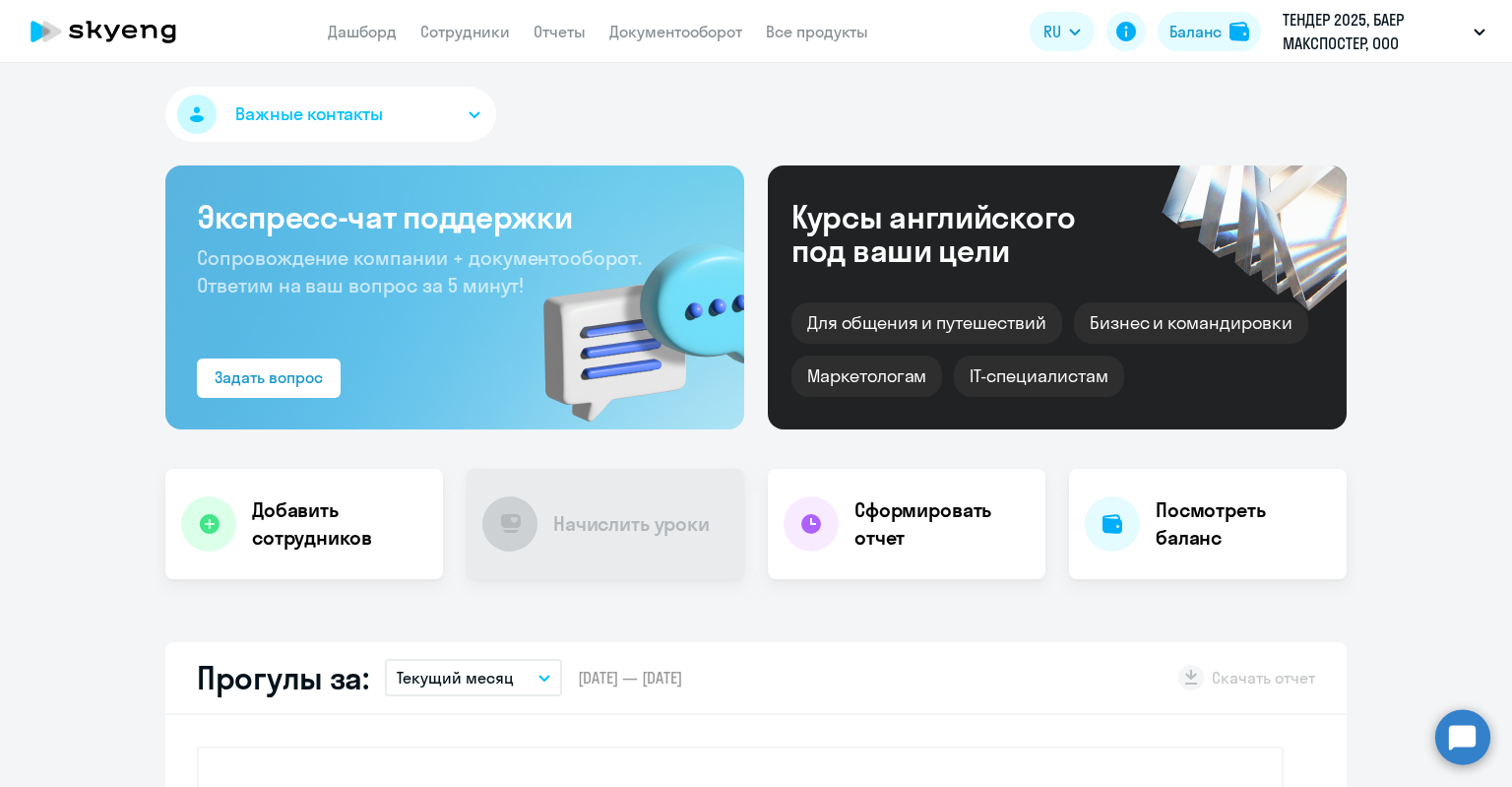 scroll, scrollTop: 0, scrollLeft: 0, axis: both 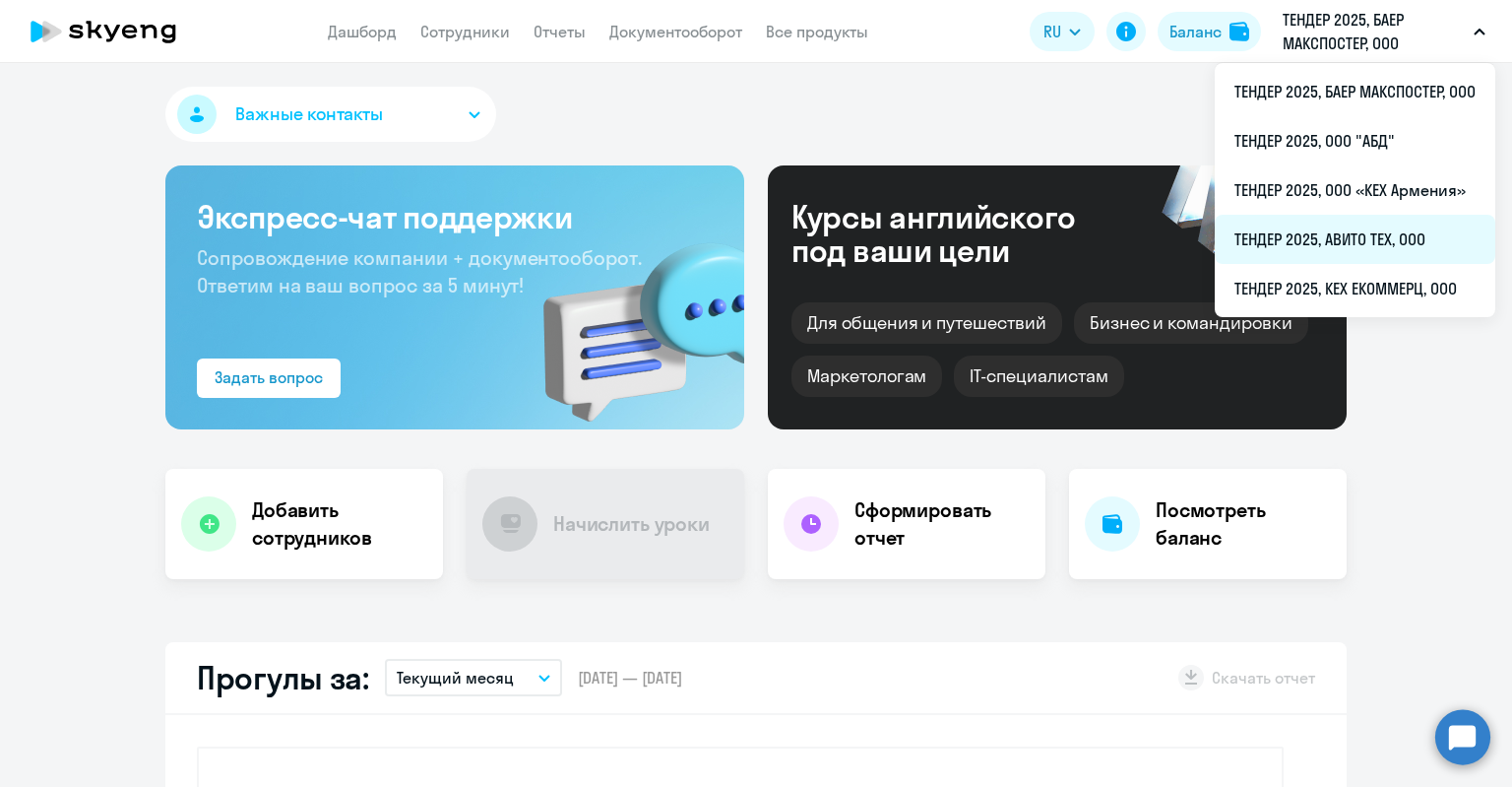 click on "ТЕНДЕР 2025, АВИТО ТЕХ, ООО" at bounding box center [1354, 239] 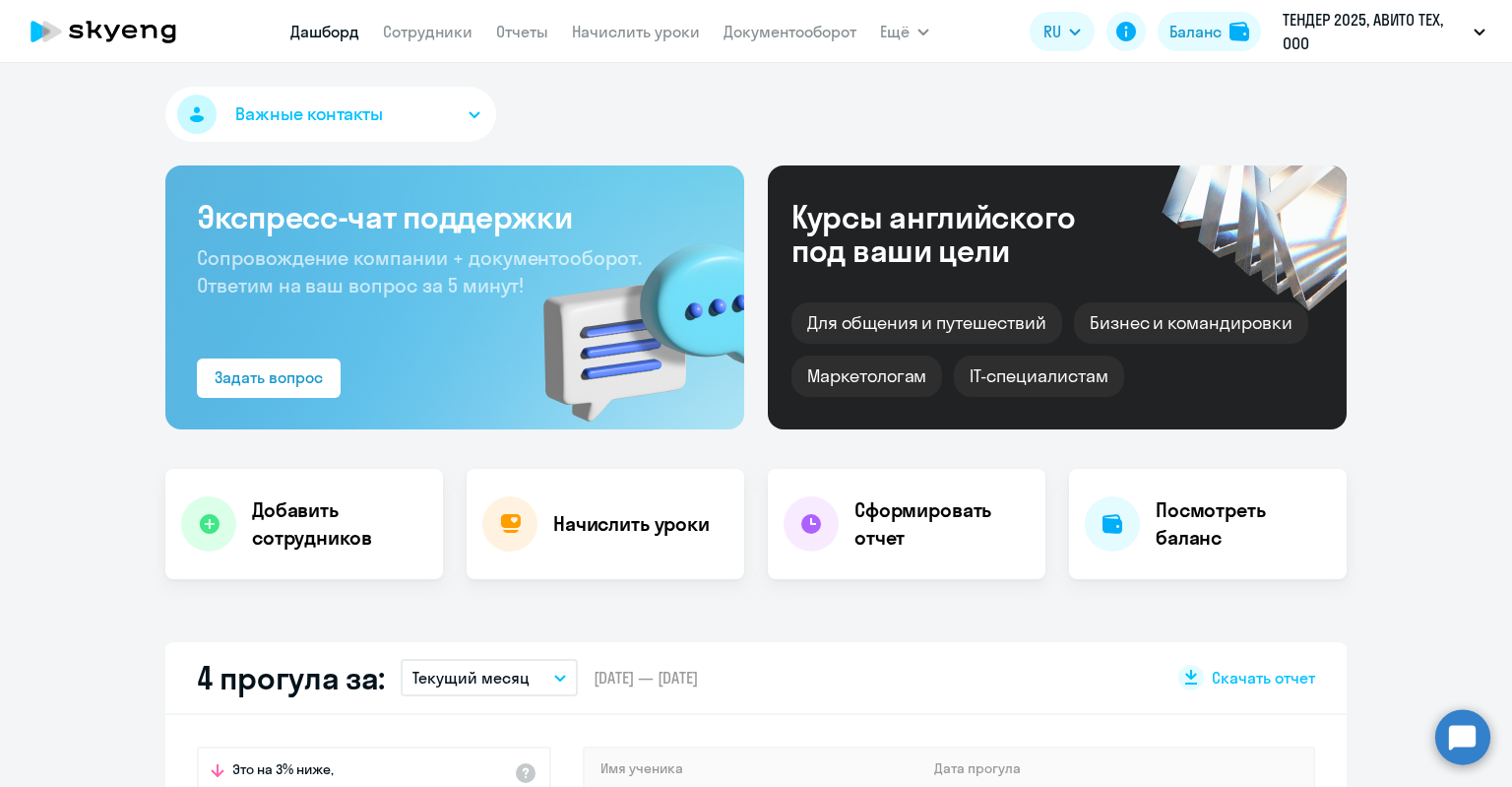 select on "30" 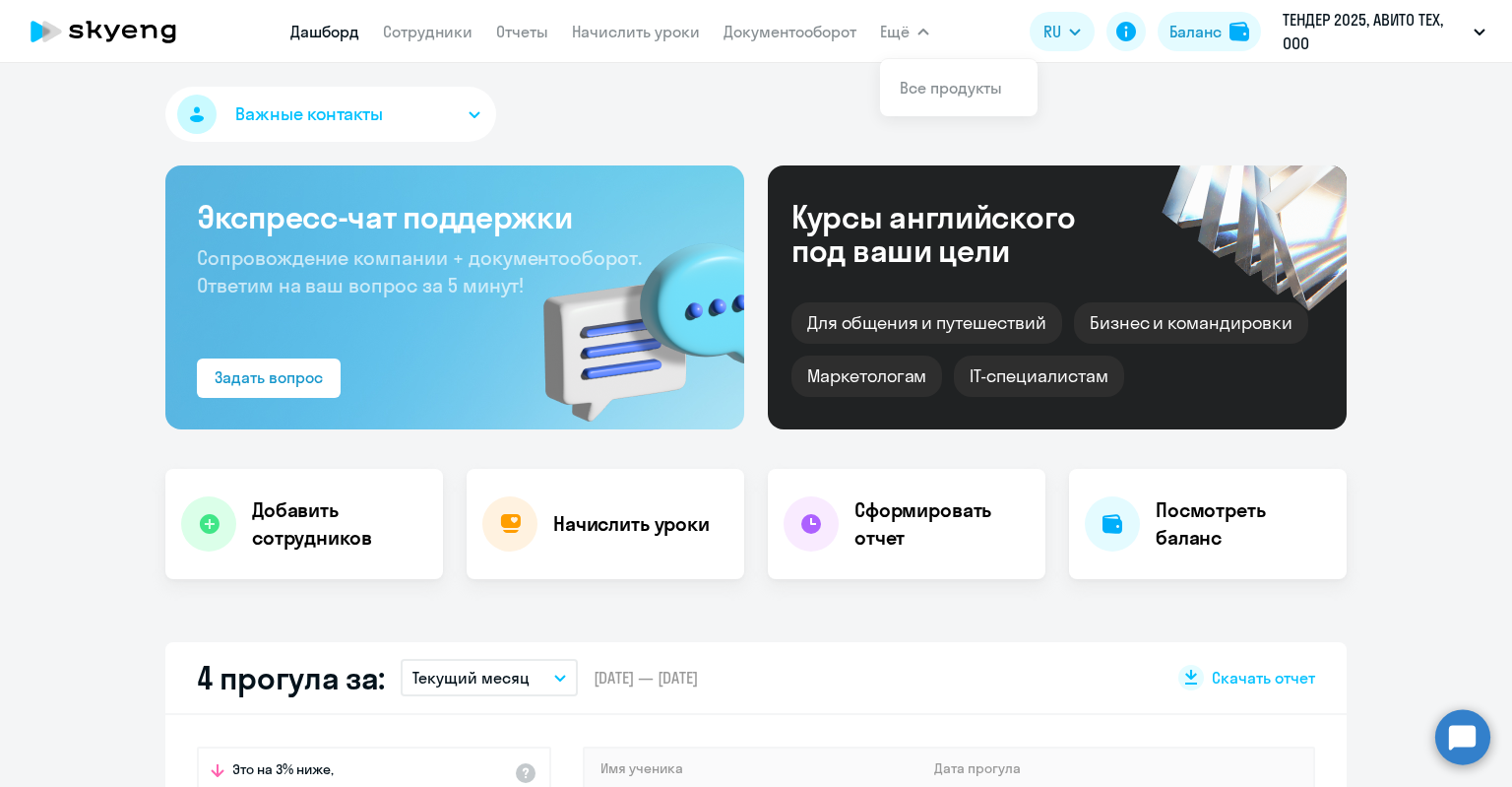 click 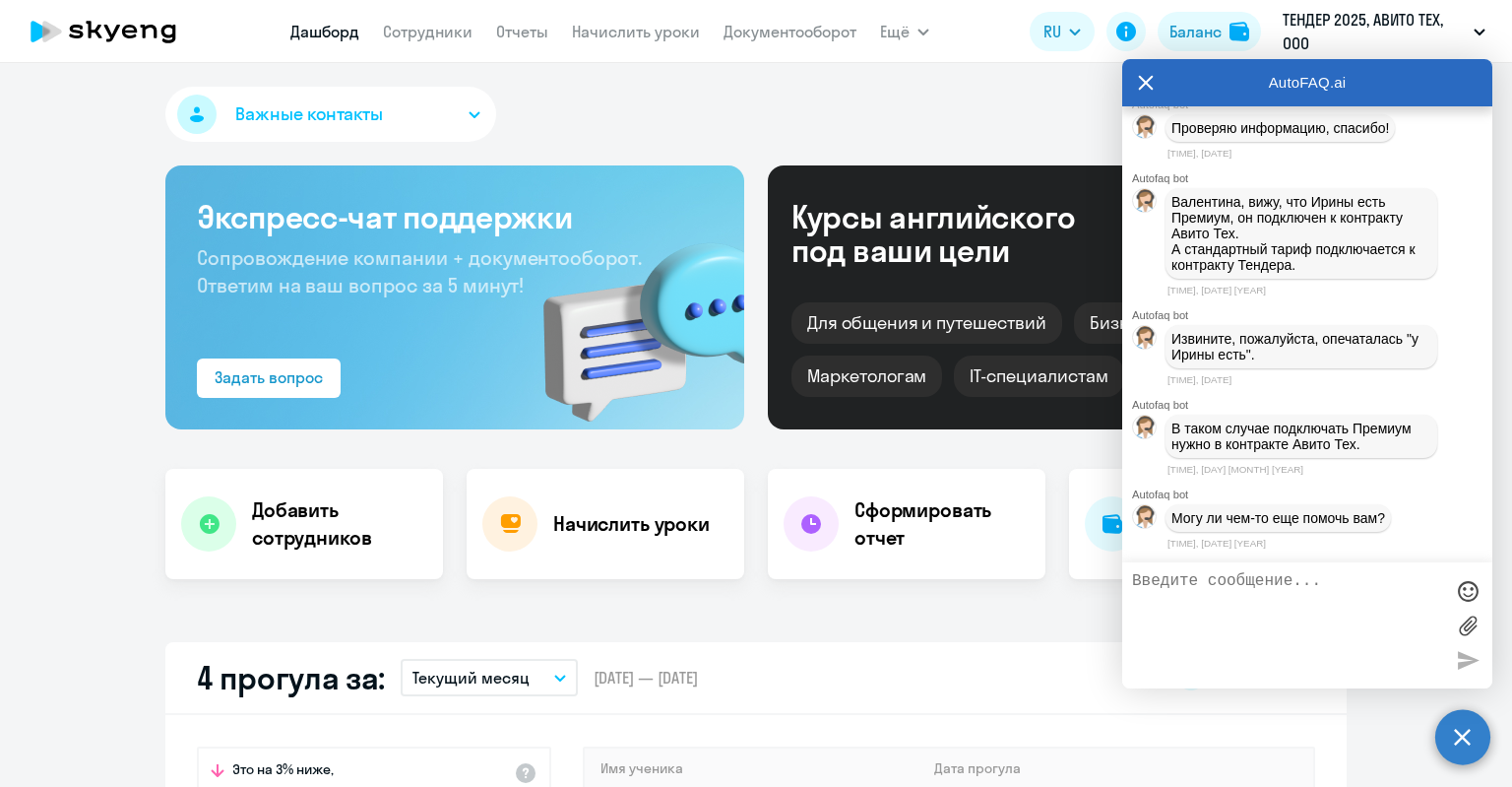scroll, scrollTop: 28311, scrollLeft: 0, axis: vertical 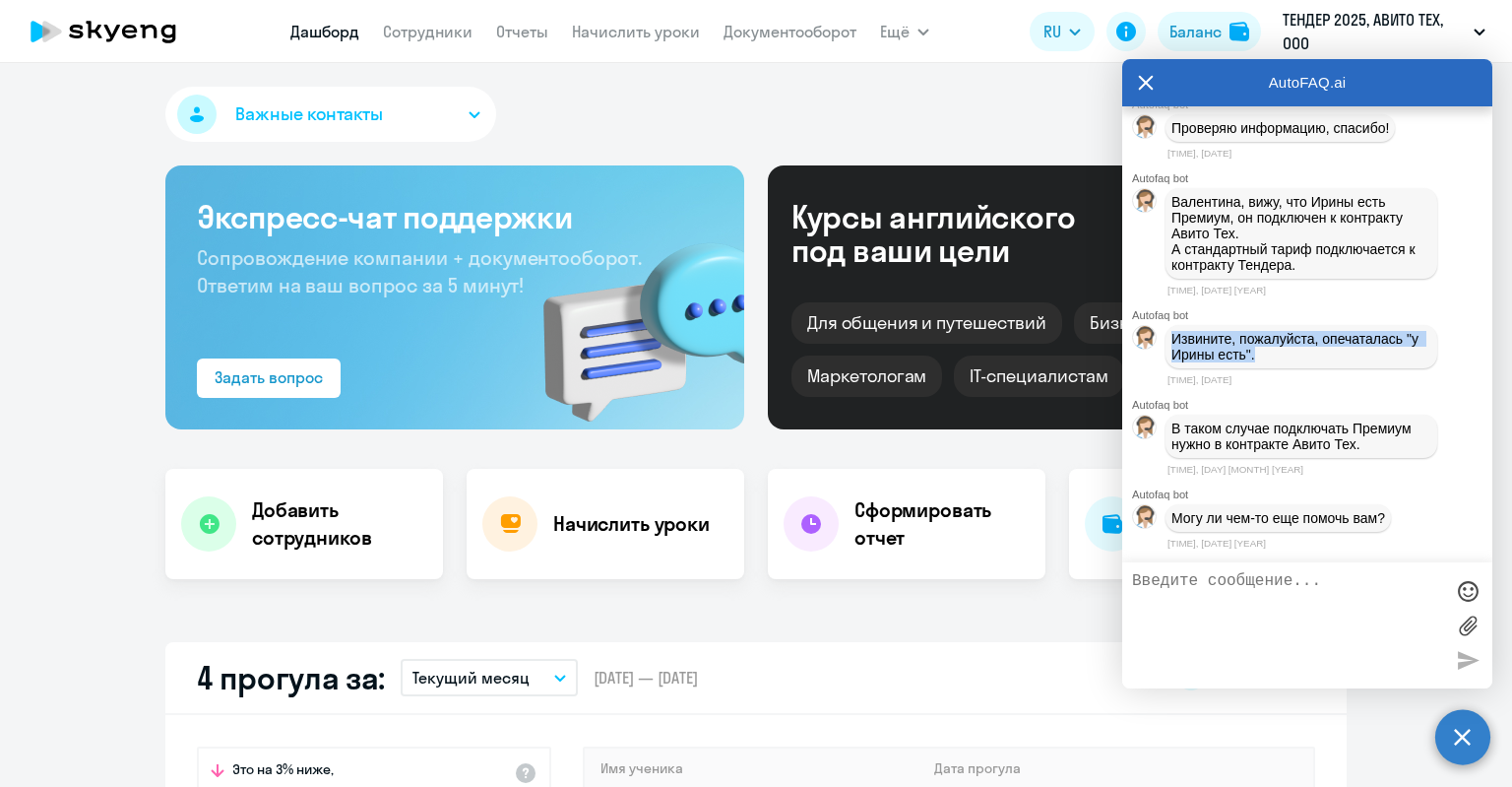drag, startPoint x: 1178, startPoint y: 334, endPoint x: 1289, endPoint y: 349, distance: 112 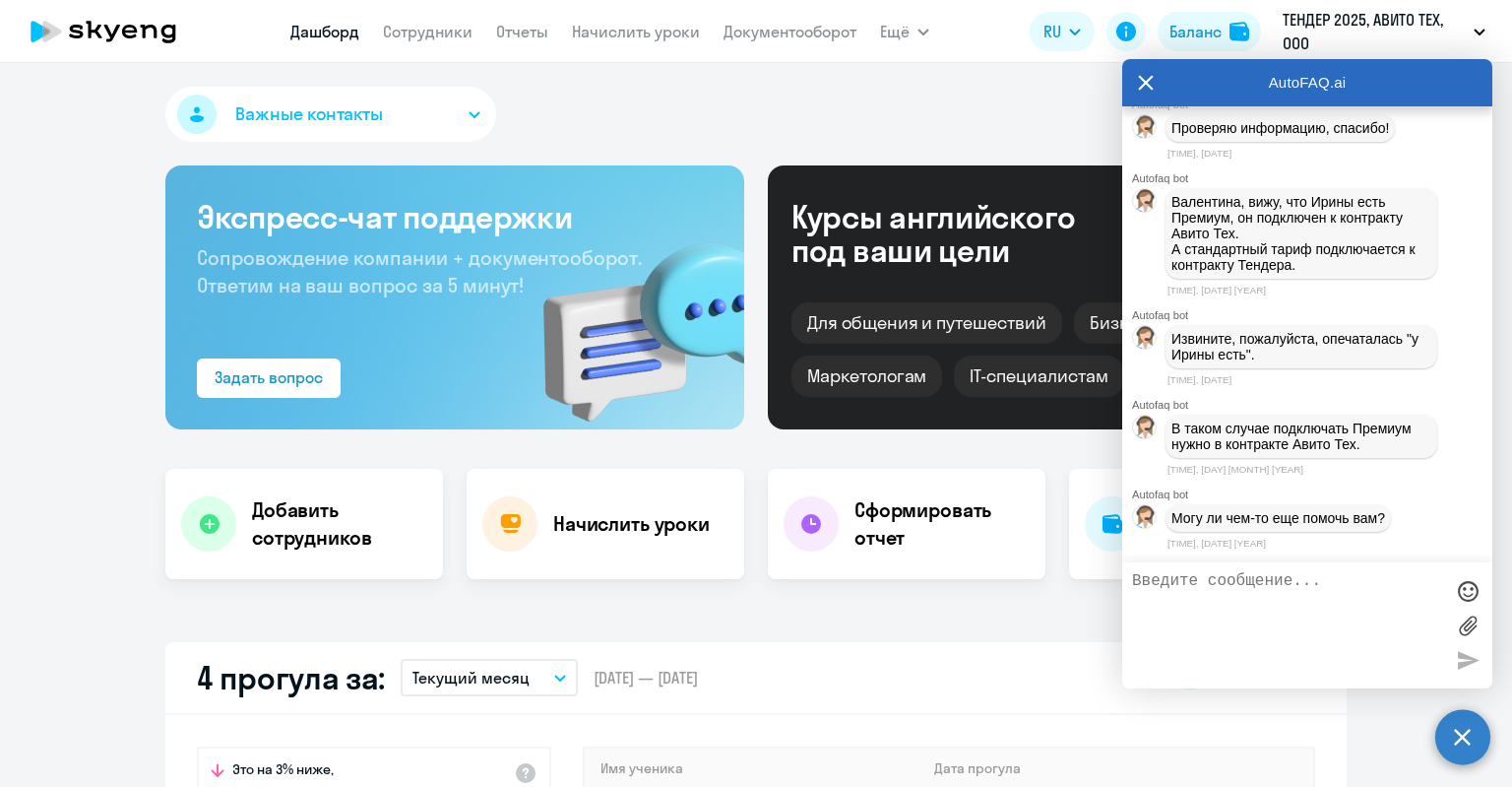 scroll, scrollTop: 28311, scrollLeft: 0, axis: vertical 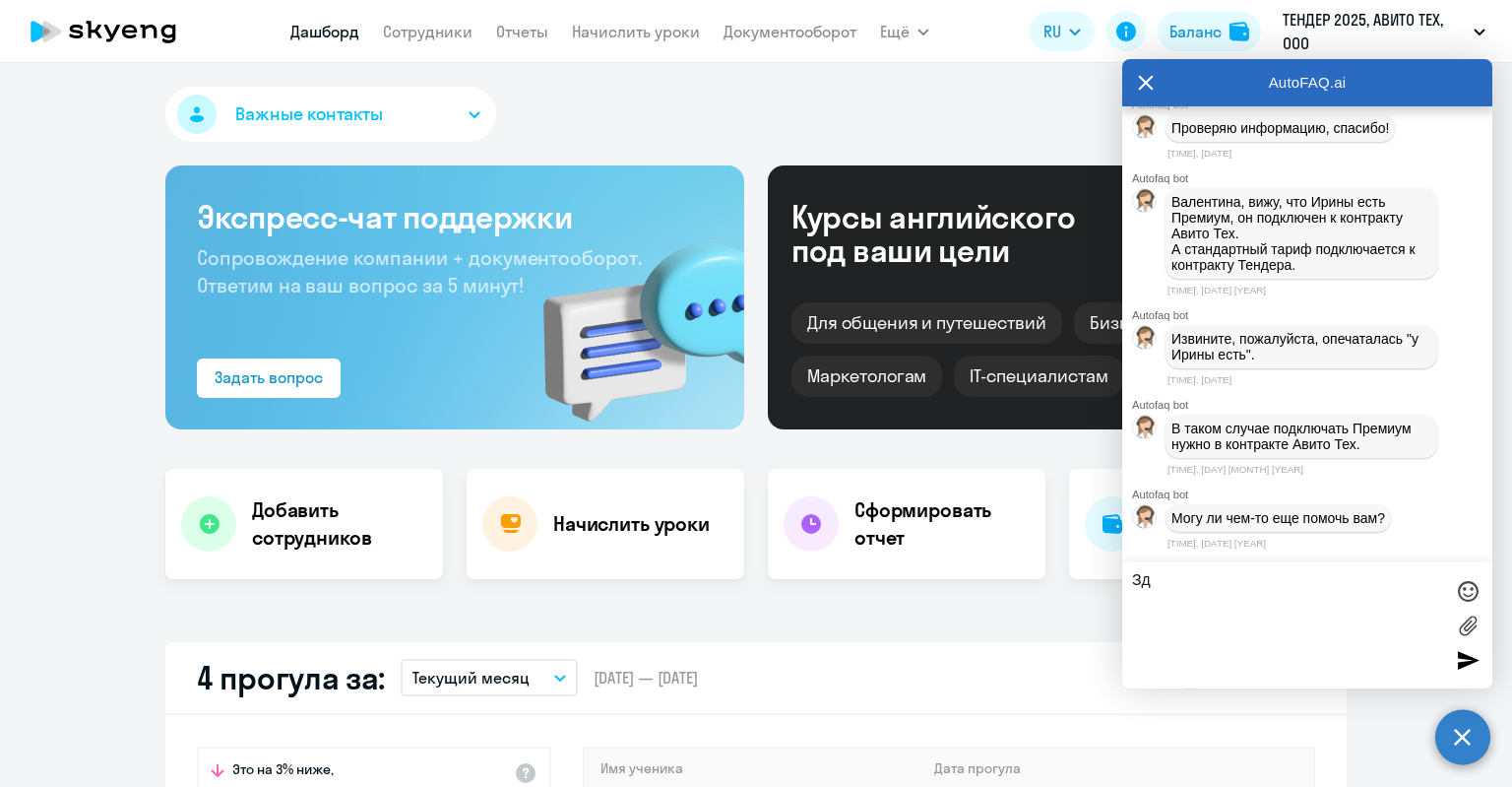 type on "З" 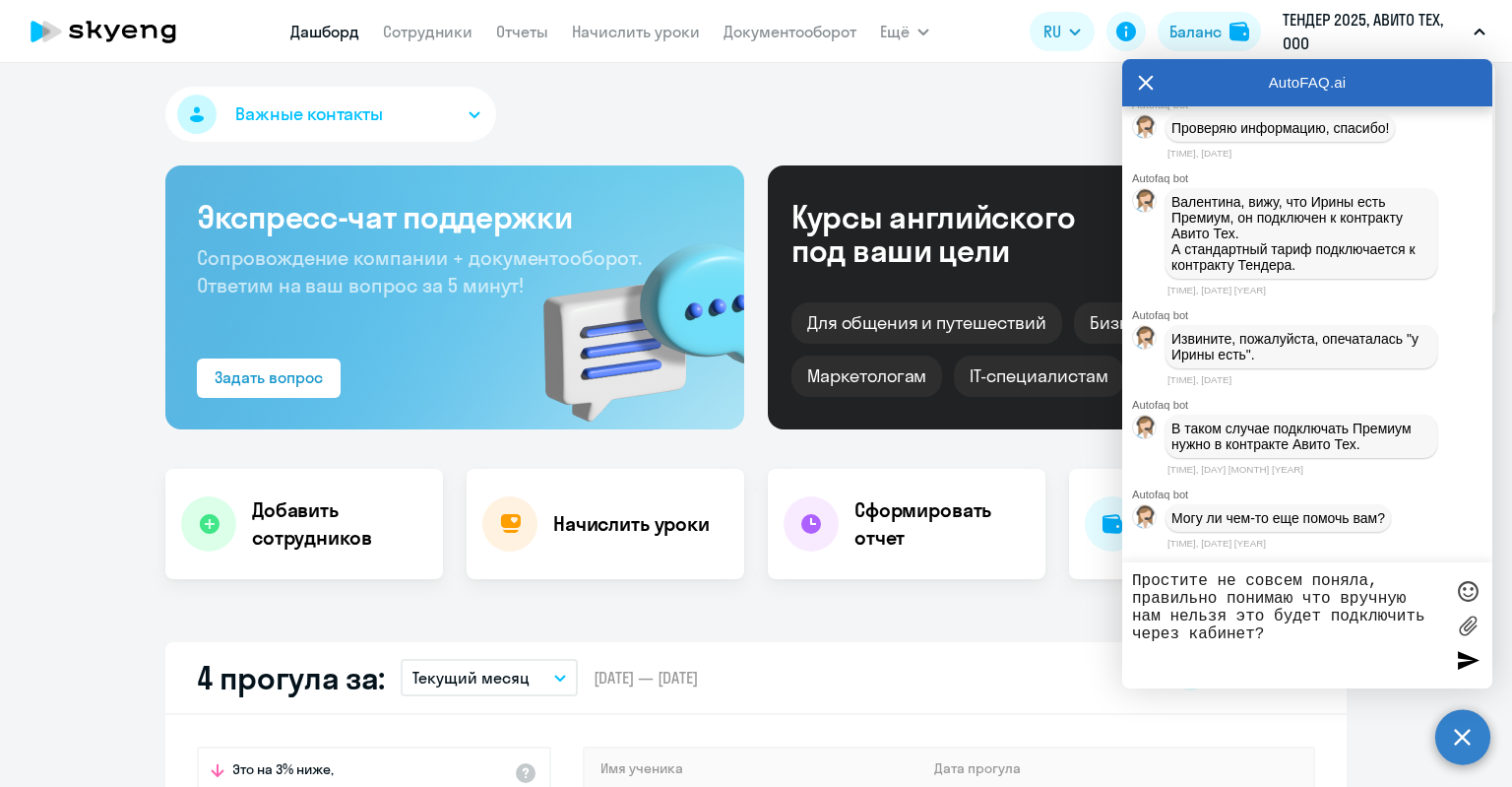 type on "Простите не совсем поняла, правильно понимаю что вручную нам нельзя это будет подключить через кабинет?" 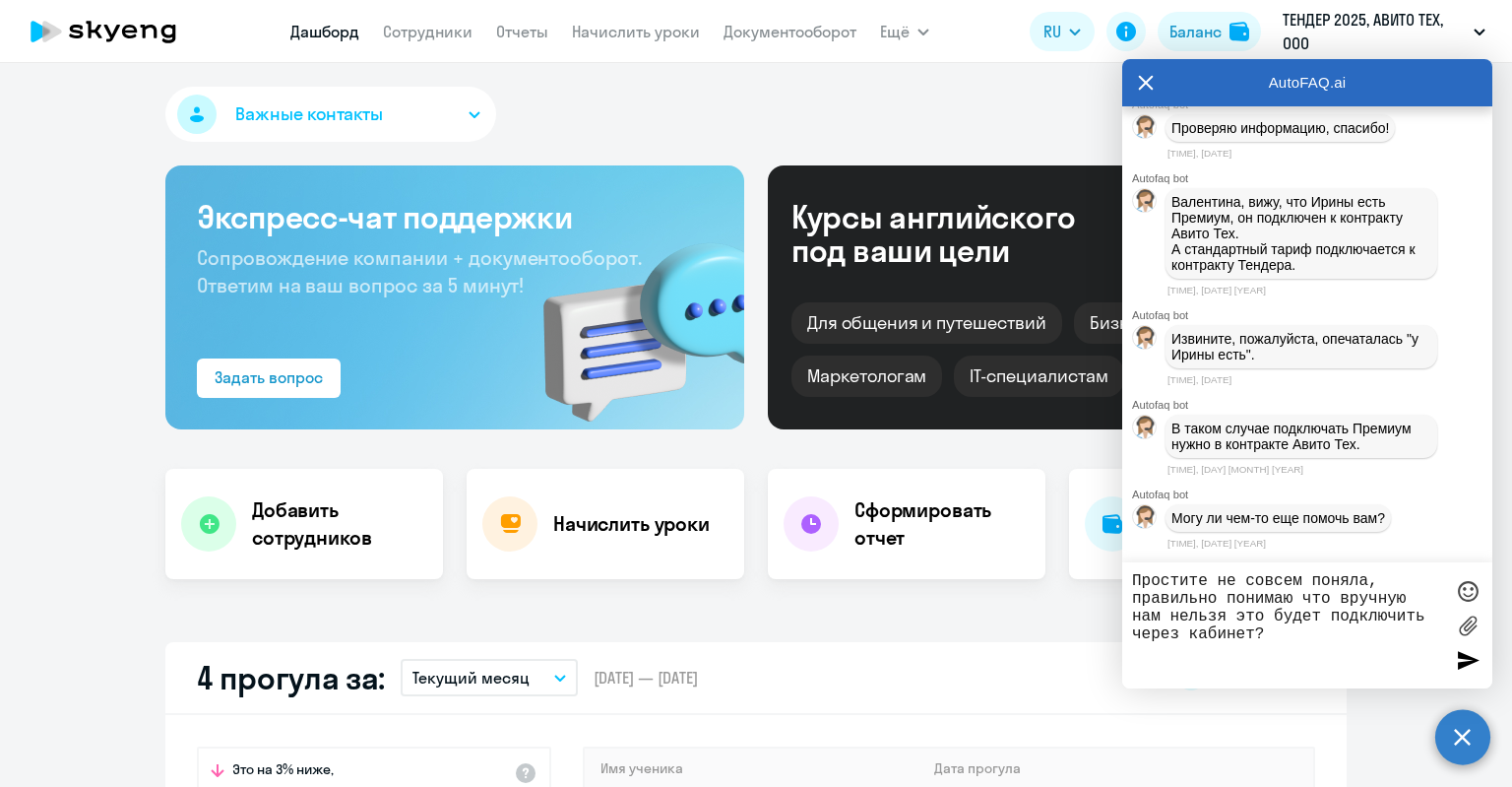 click on "AutoFAQ.ai" at bounding box center [1307, 83] 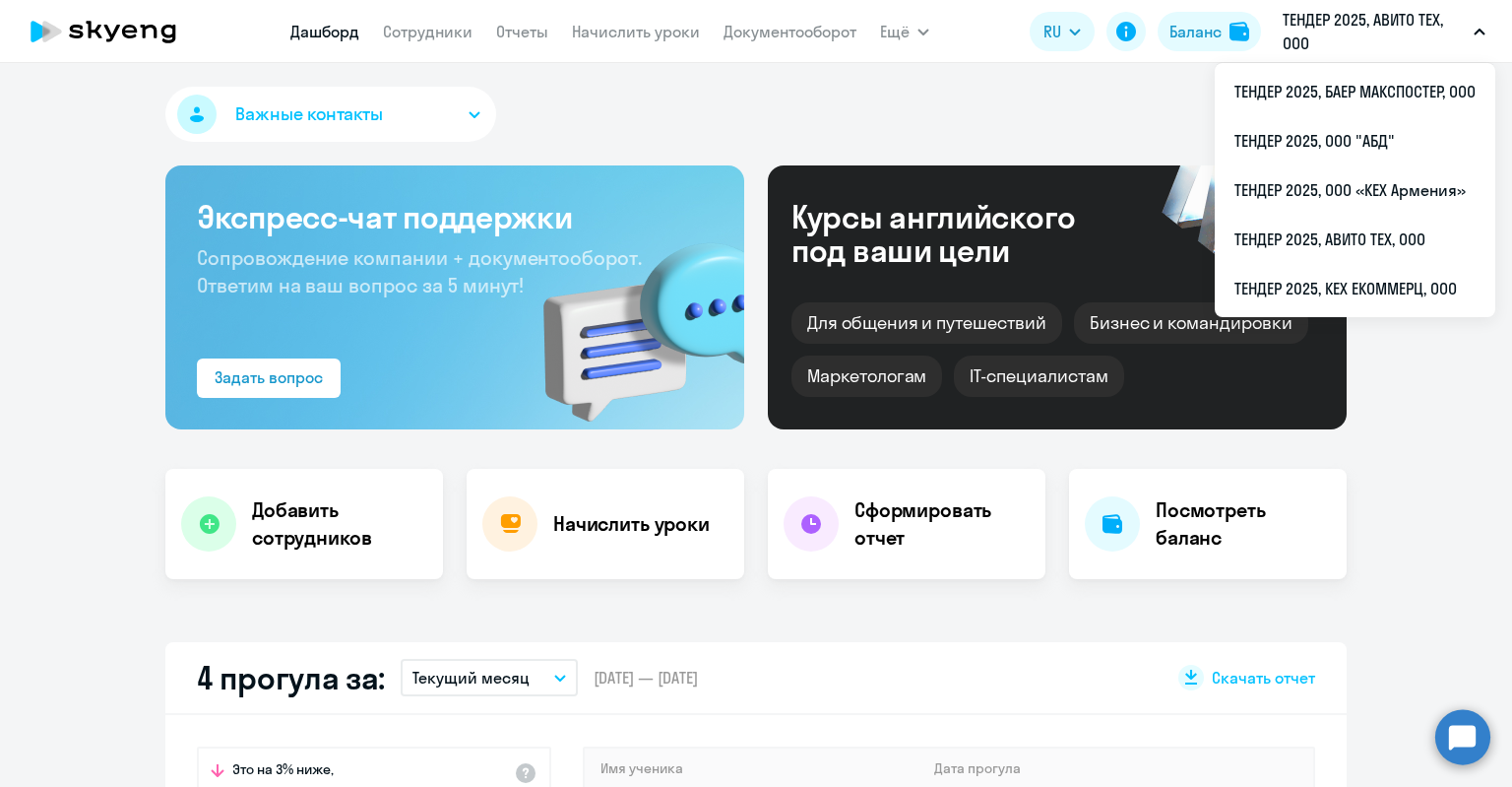 click on "ТЕНДЕР 2025, АВИТО ТЕХ, ООО" at bounding box center [1374, 32] 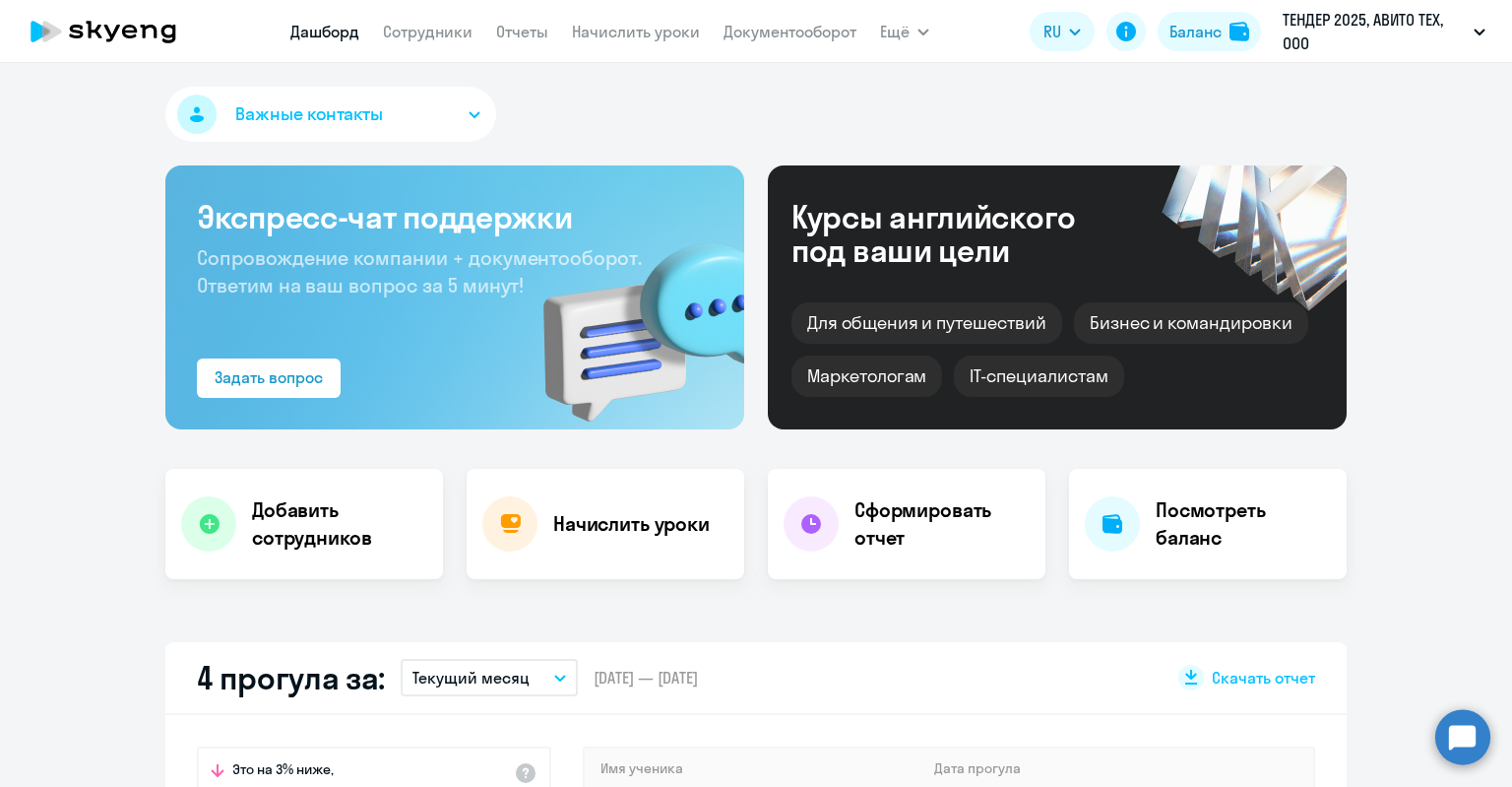 click on "ТЕНДЕР 2025, АВИТО ТЕХ, ООО" at bounding box center [1374, 32] 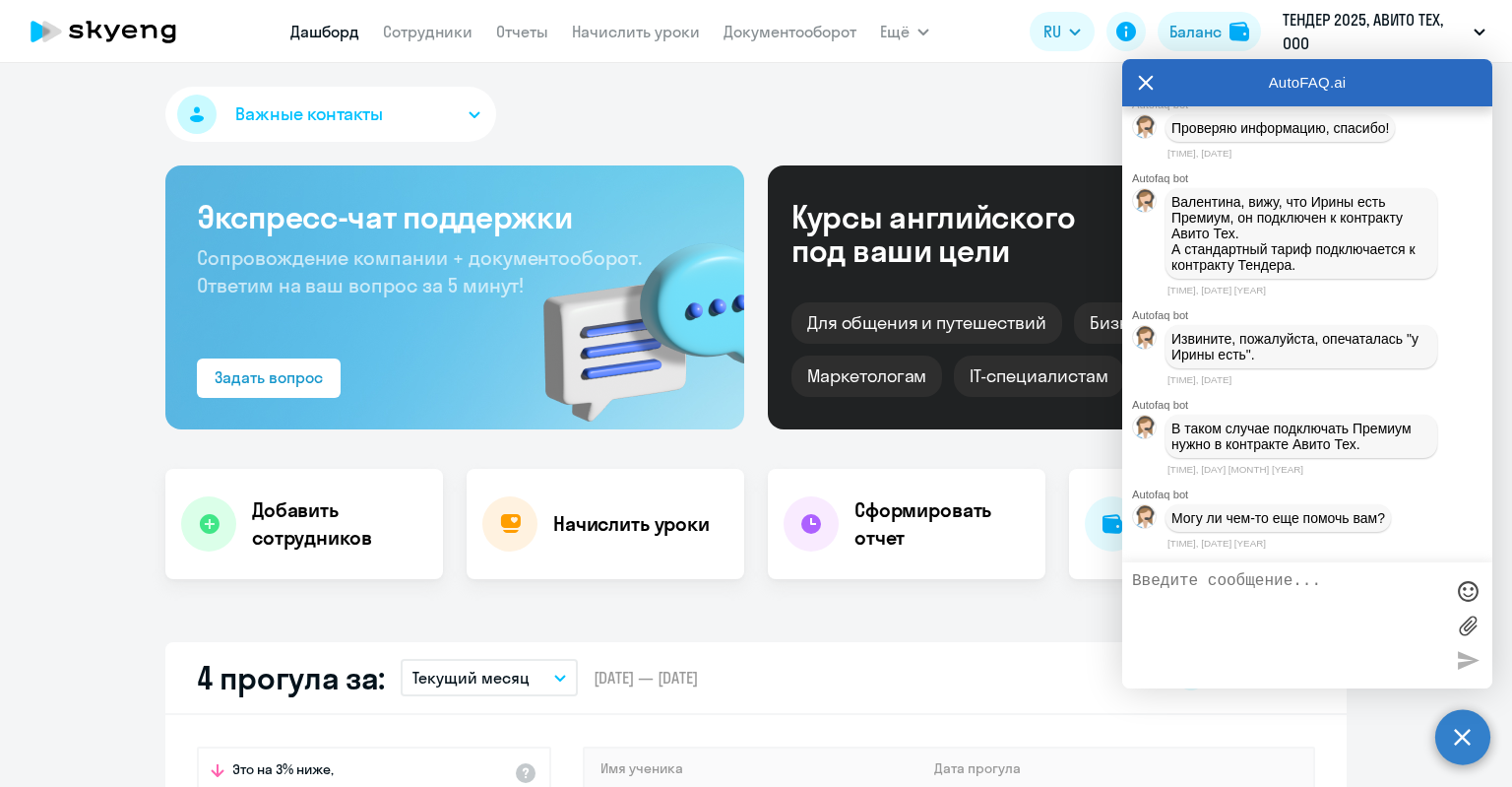 scroll, scrollTop: 28311, scrollLeft: 0, axis: vertical 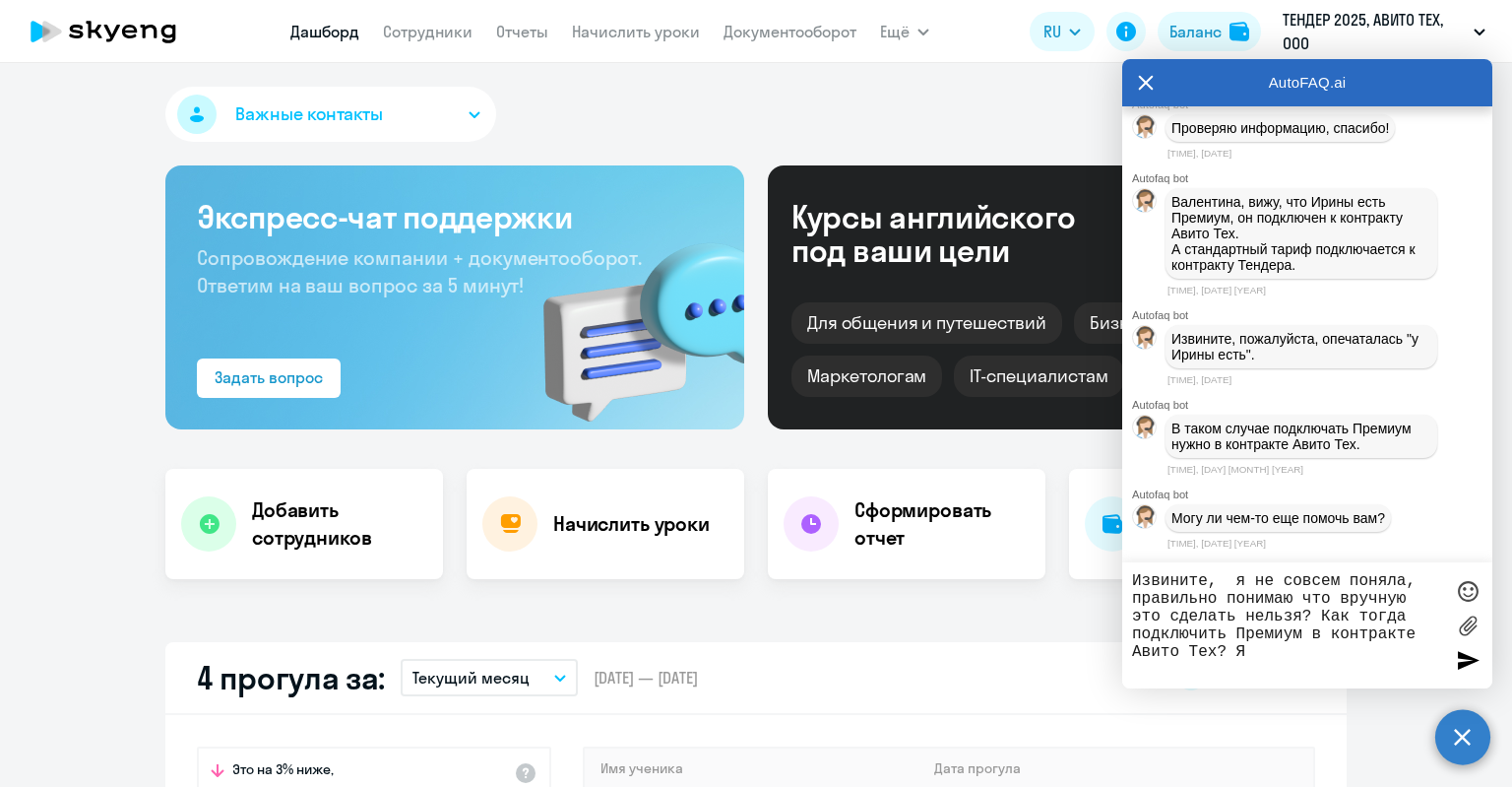 type on "Извините,  я не совсем поняла, правильно понимаю что вручную это сделать нельзя? Как тогда подключить Премиум в контракте Авито Тех?" 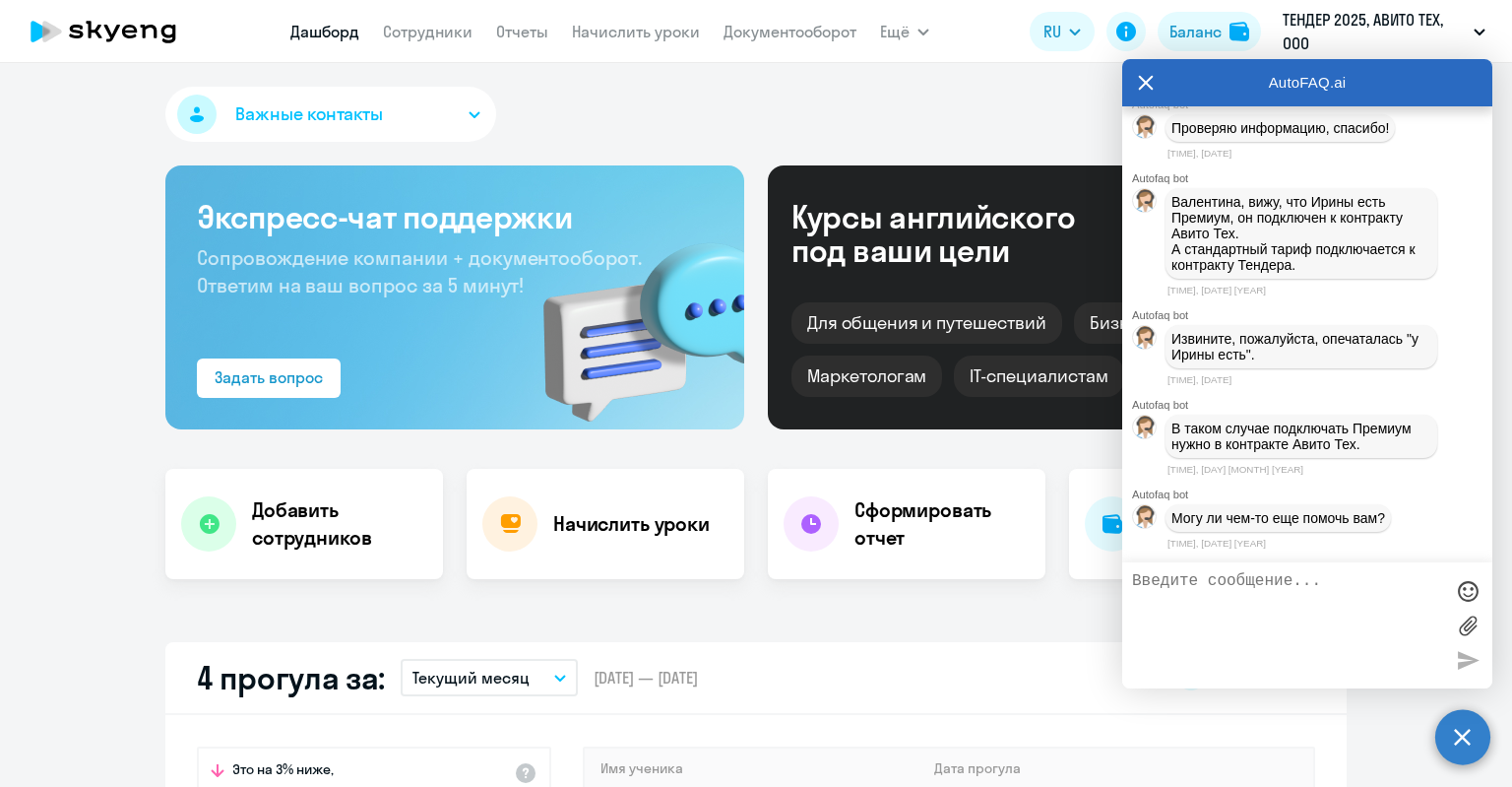 scroll, scrollTop: 28419, scrollLeft: 0, axis: vertical 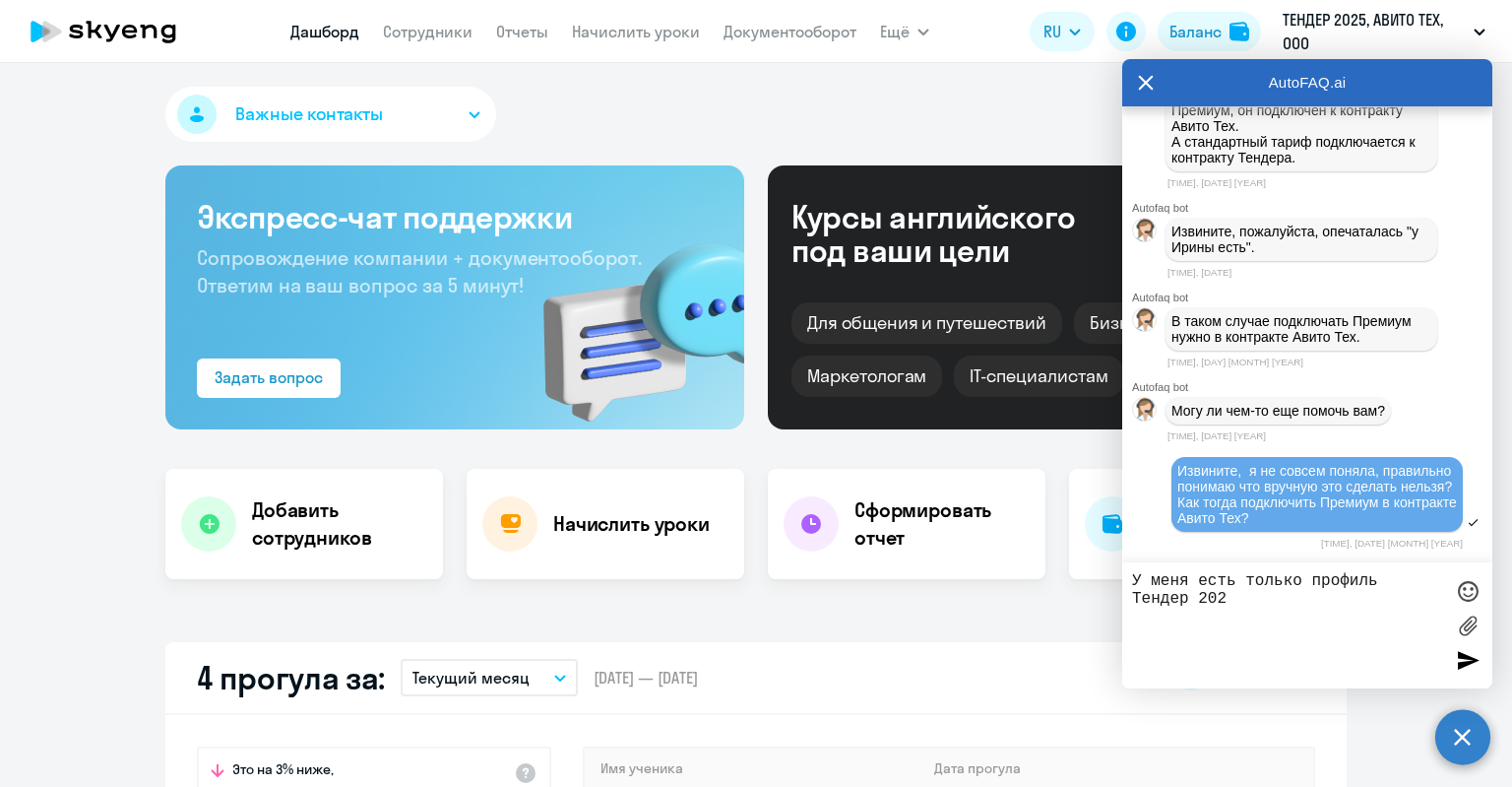 type on "У меня есть только профиль Тендер 2025" 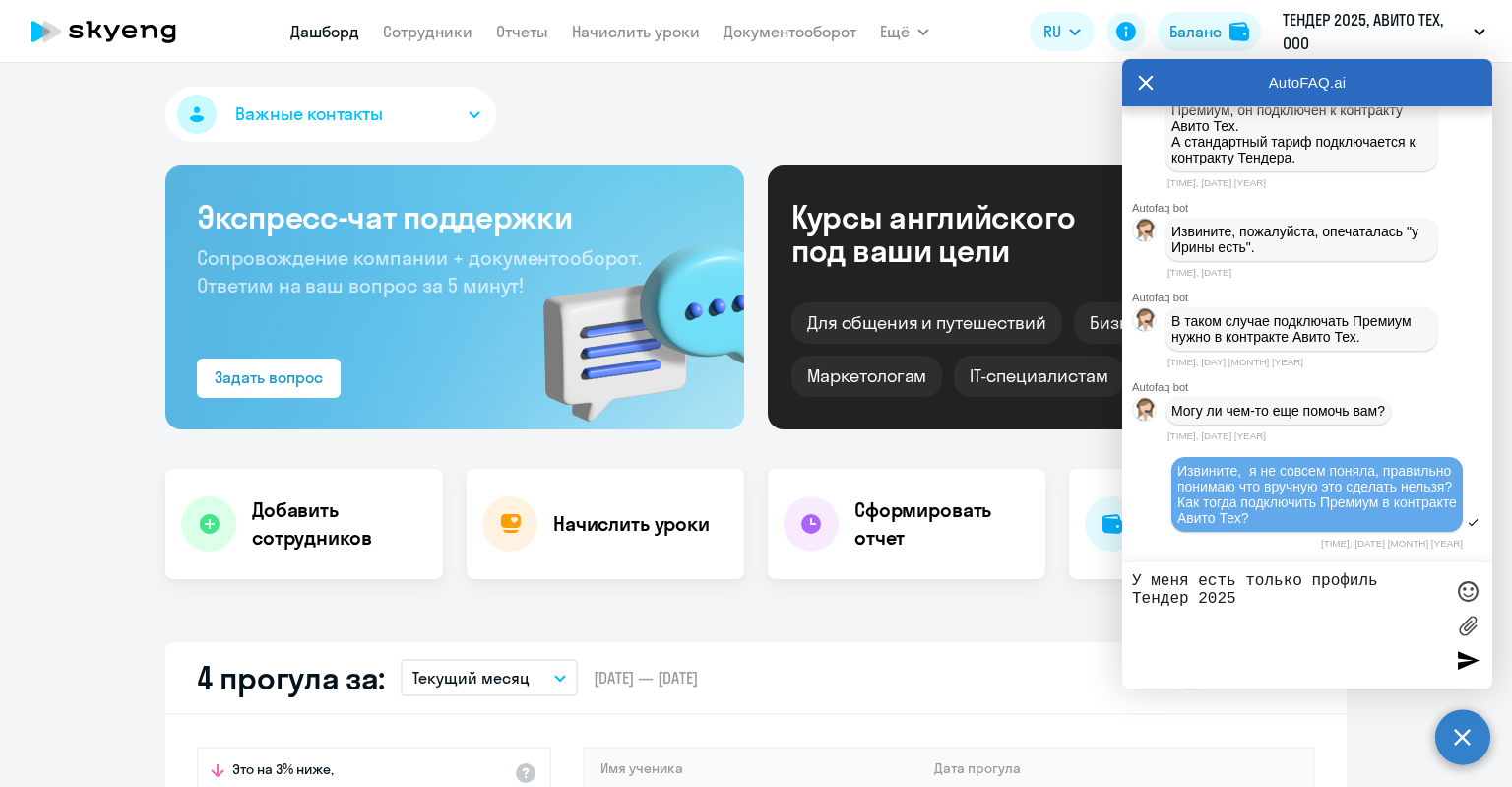 type 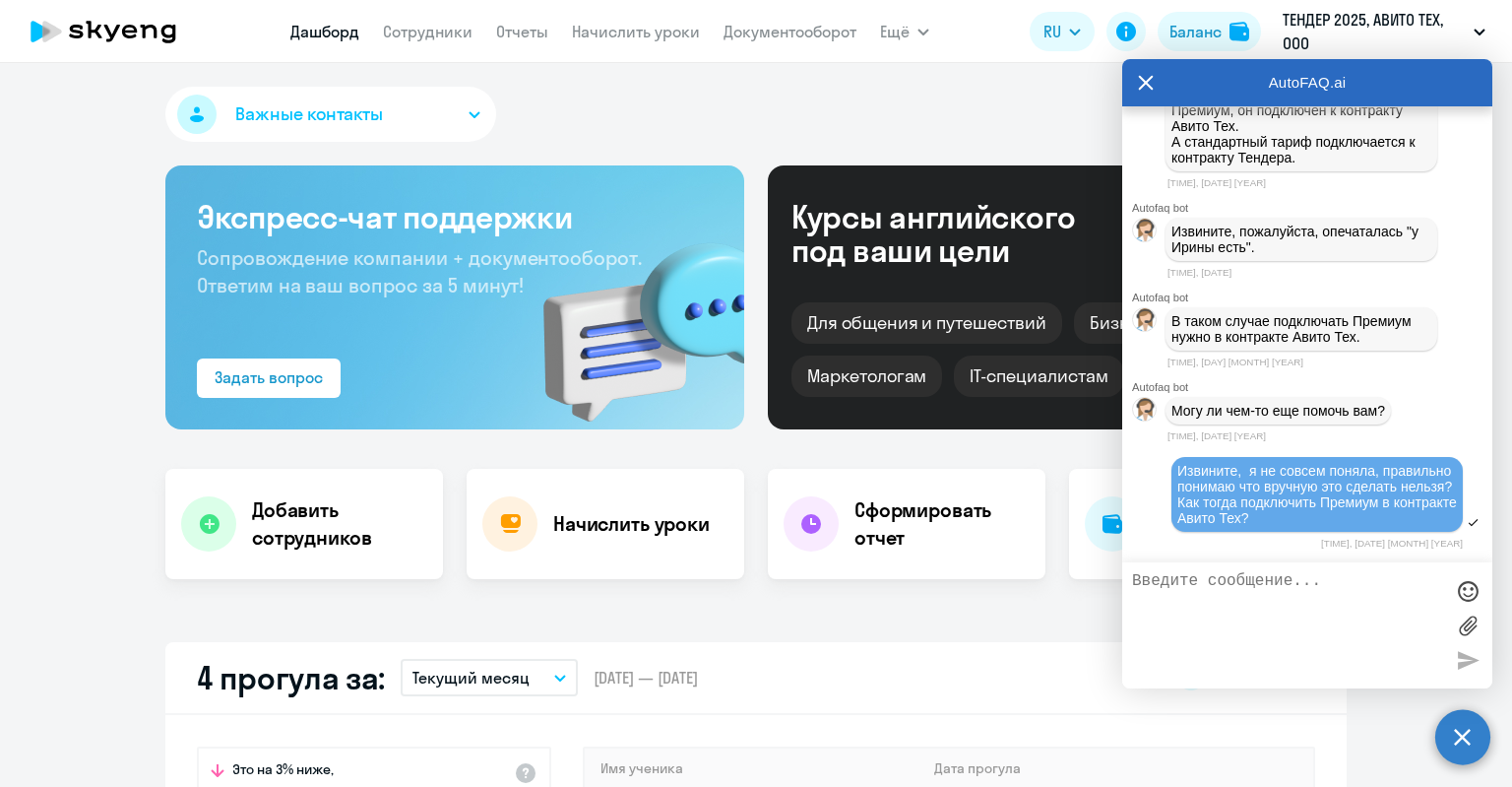 scroll, scrollTop: 28496, scrollLeft: 0, axis: vertical 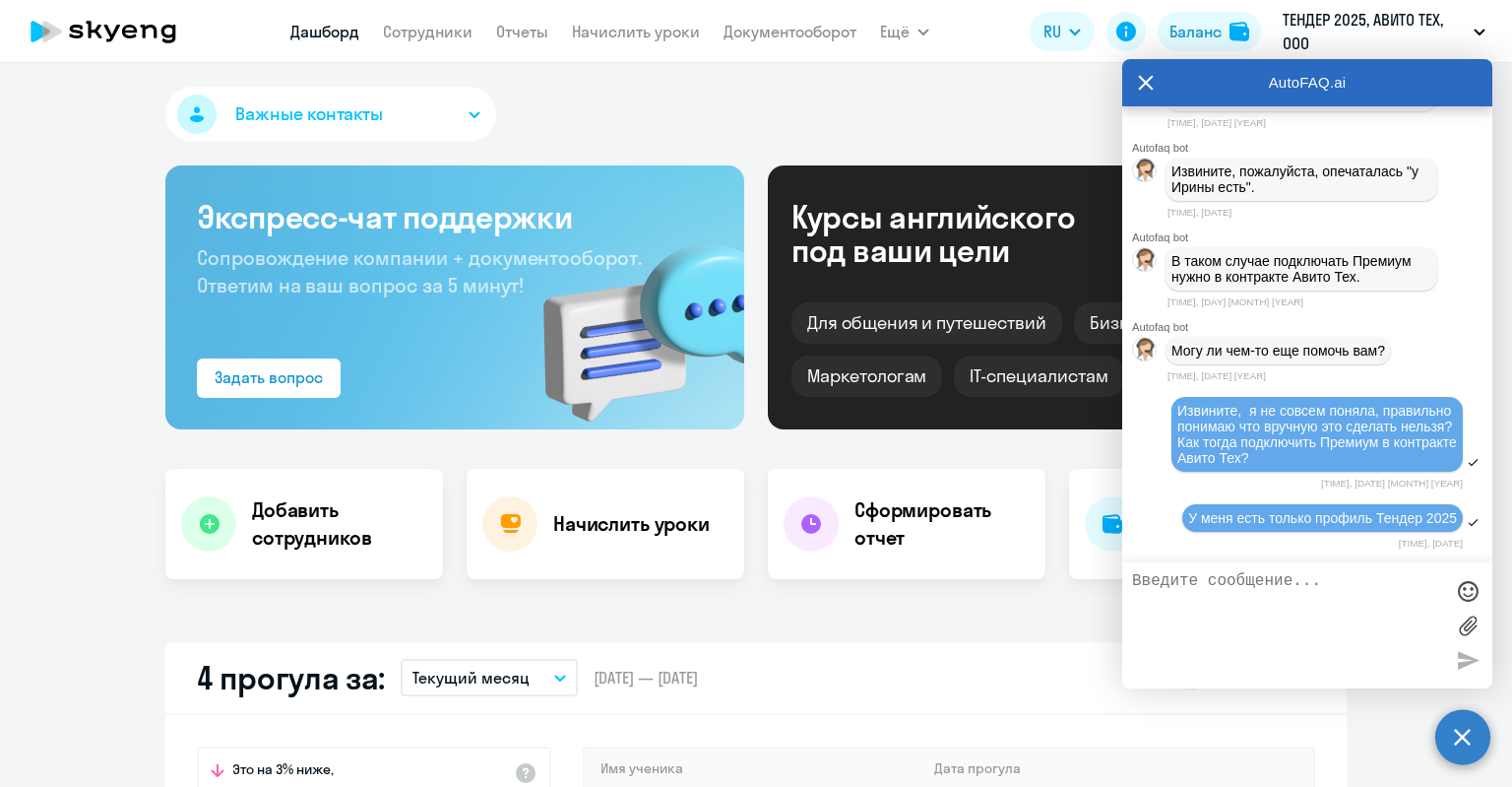 click 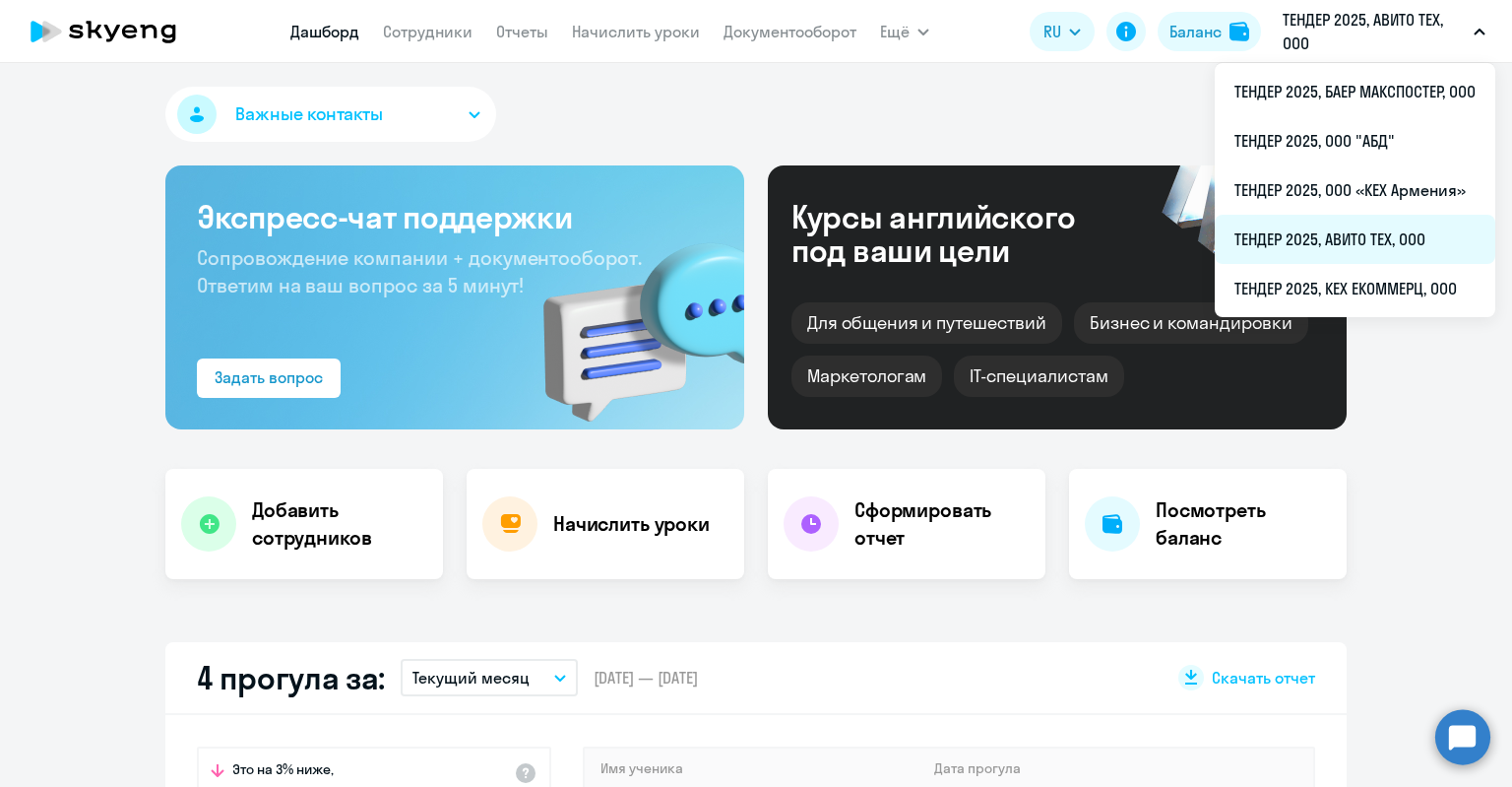click on "ТЕНДЕР 2025, АВИТО ТЕХ, ООО" at bounding box center (1354, 239) 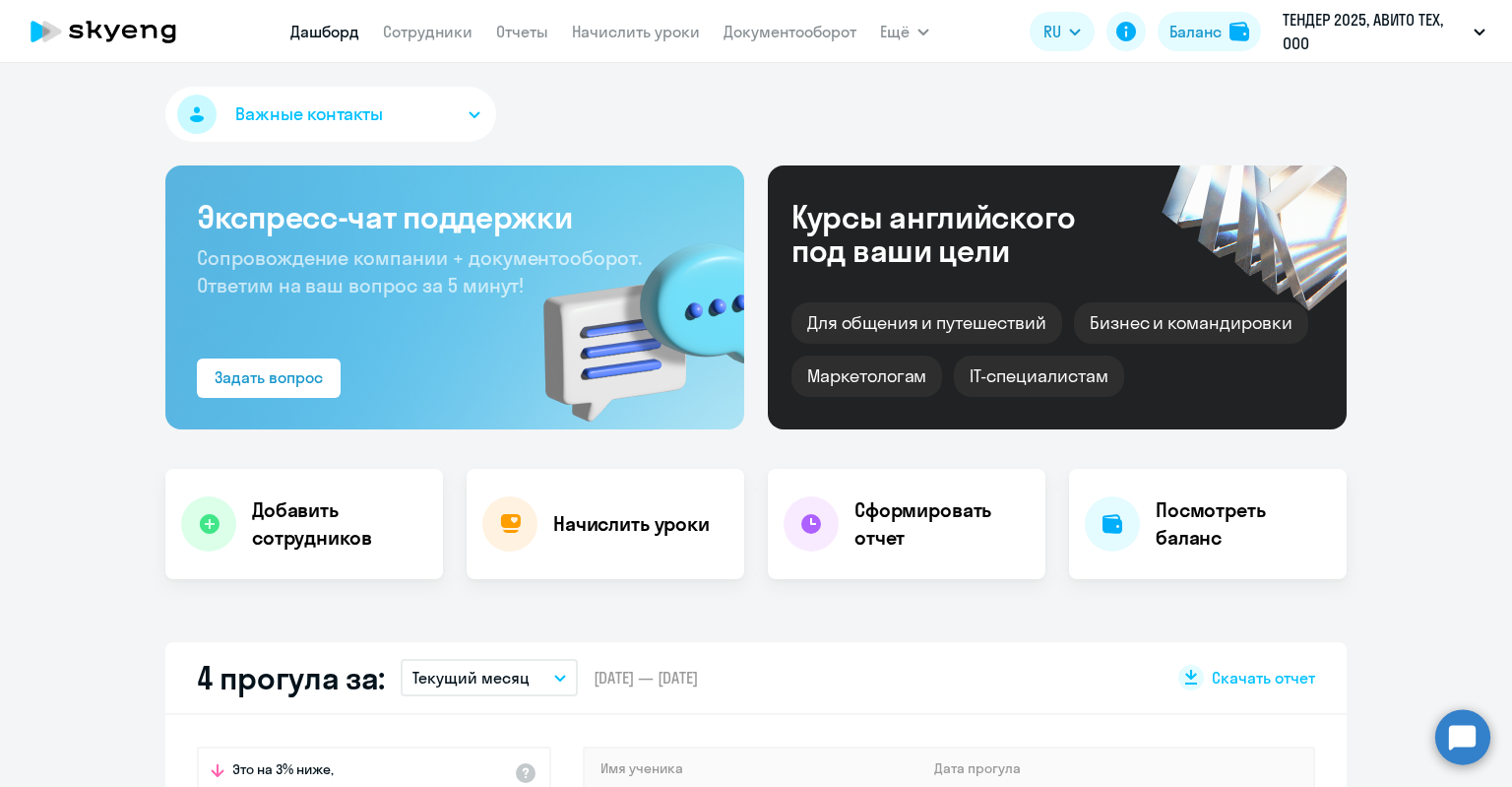 select on "30" 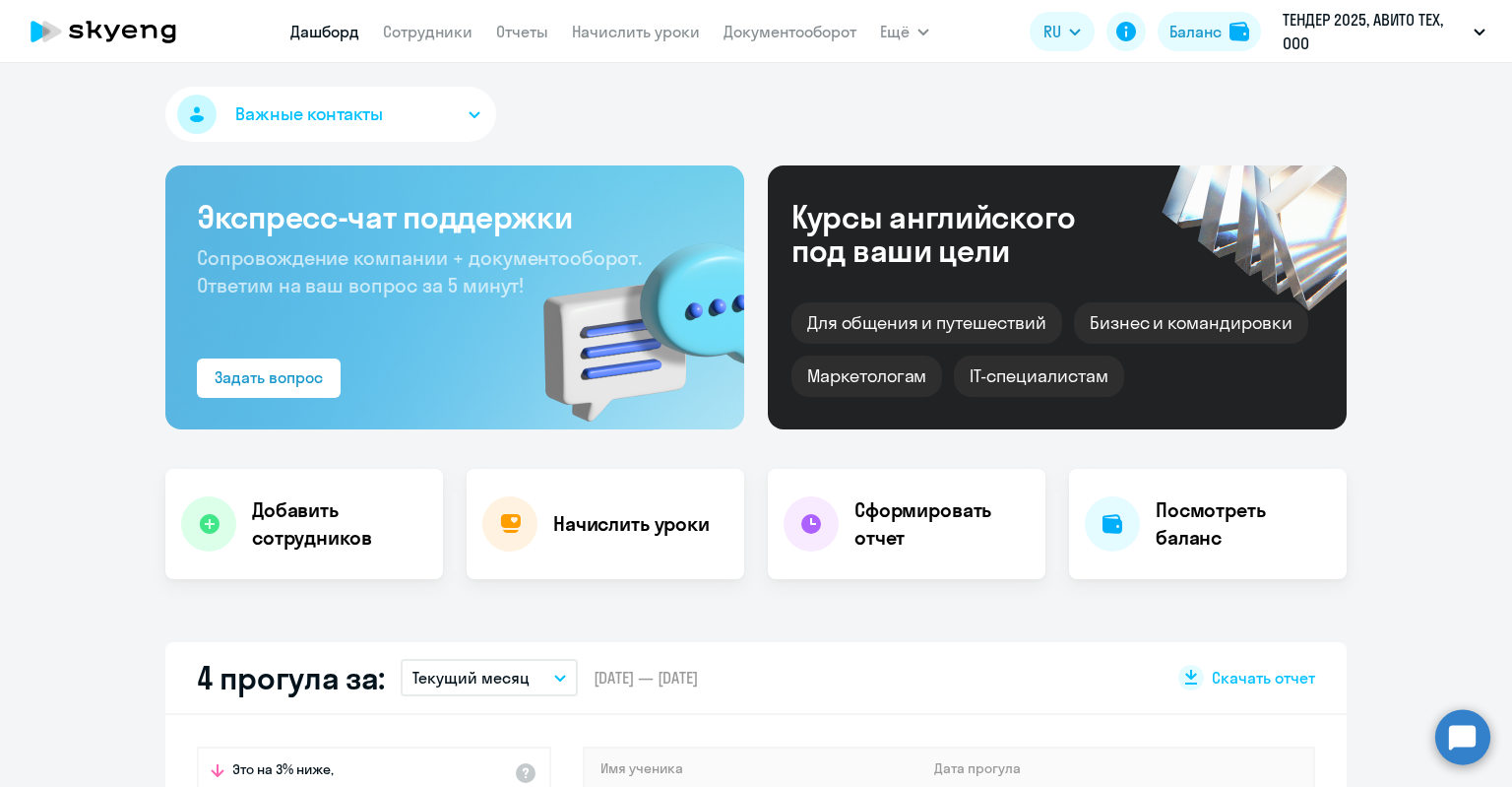 click 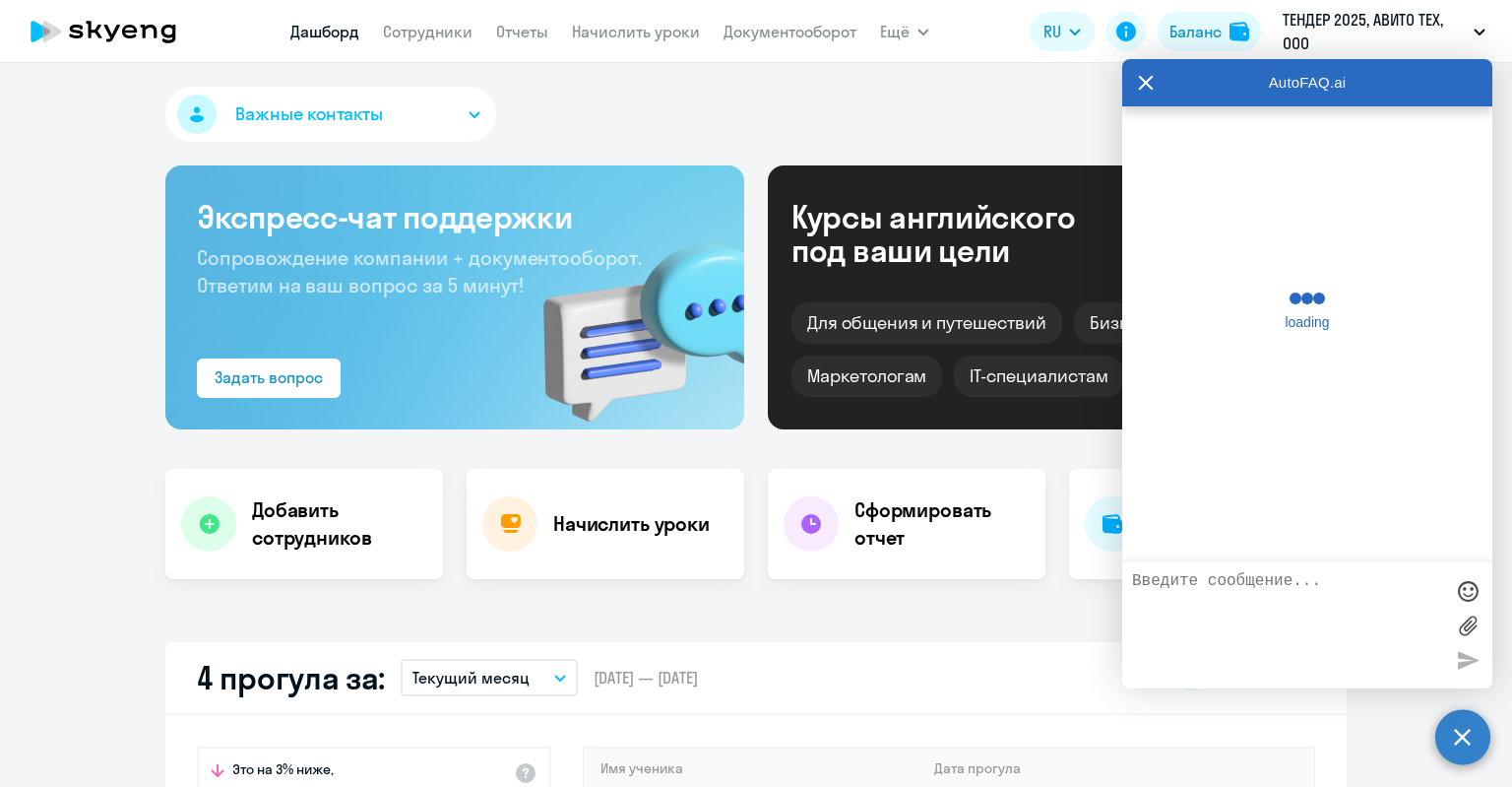 scroll, scrollTop: 0, scrollLeft: 0, axis: both 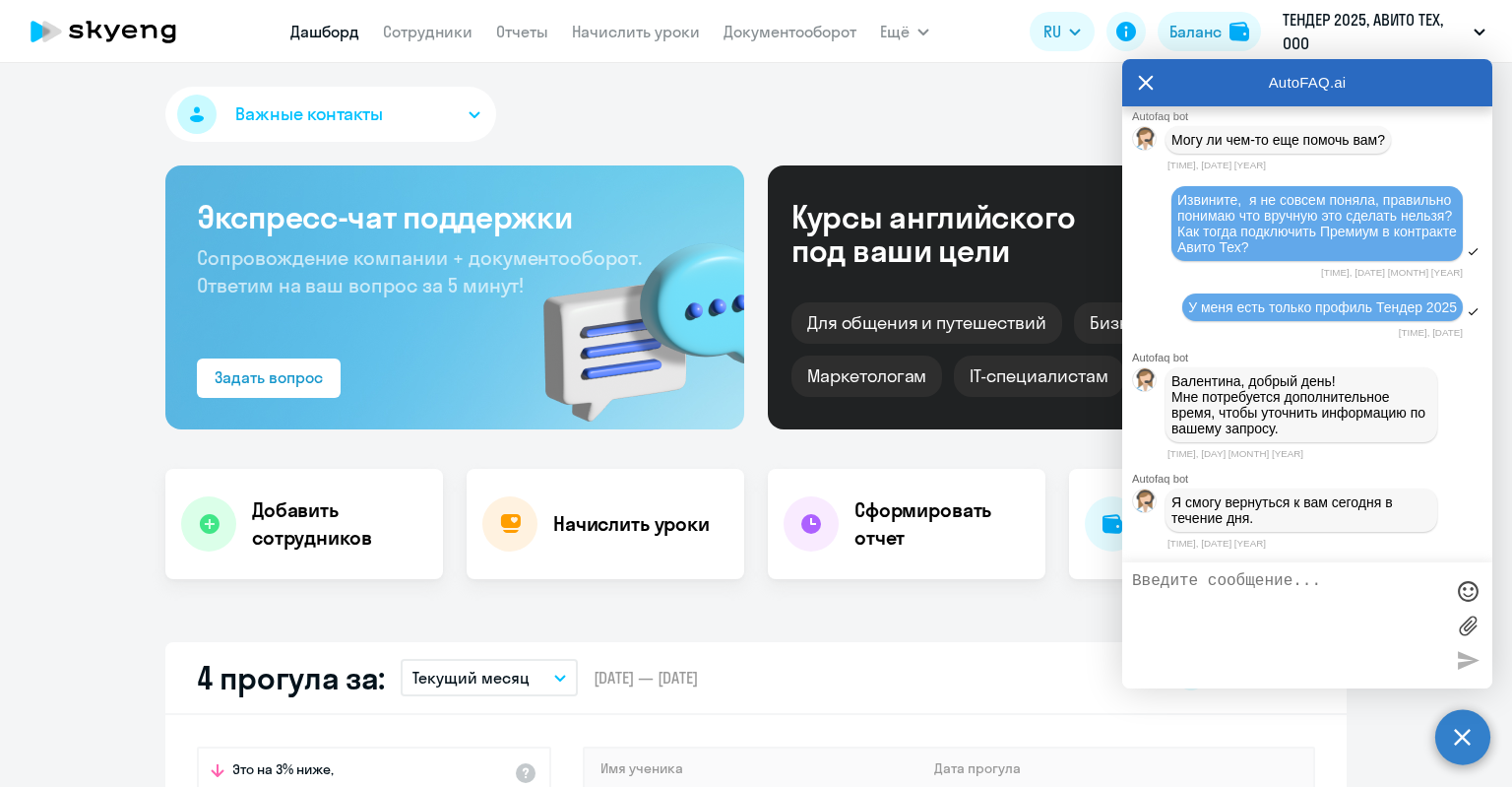 click 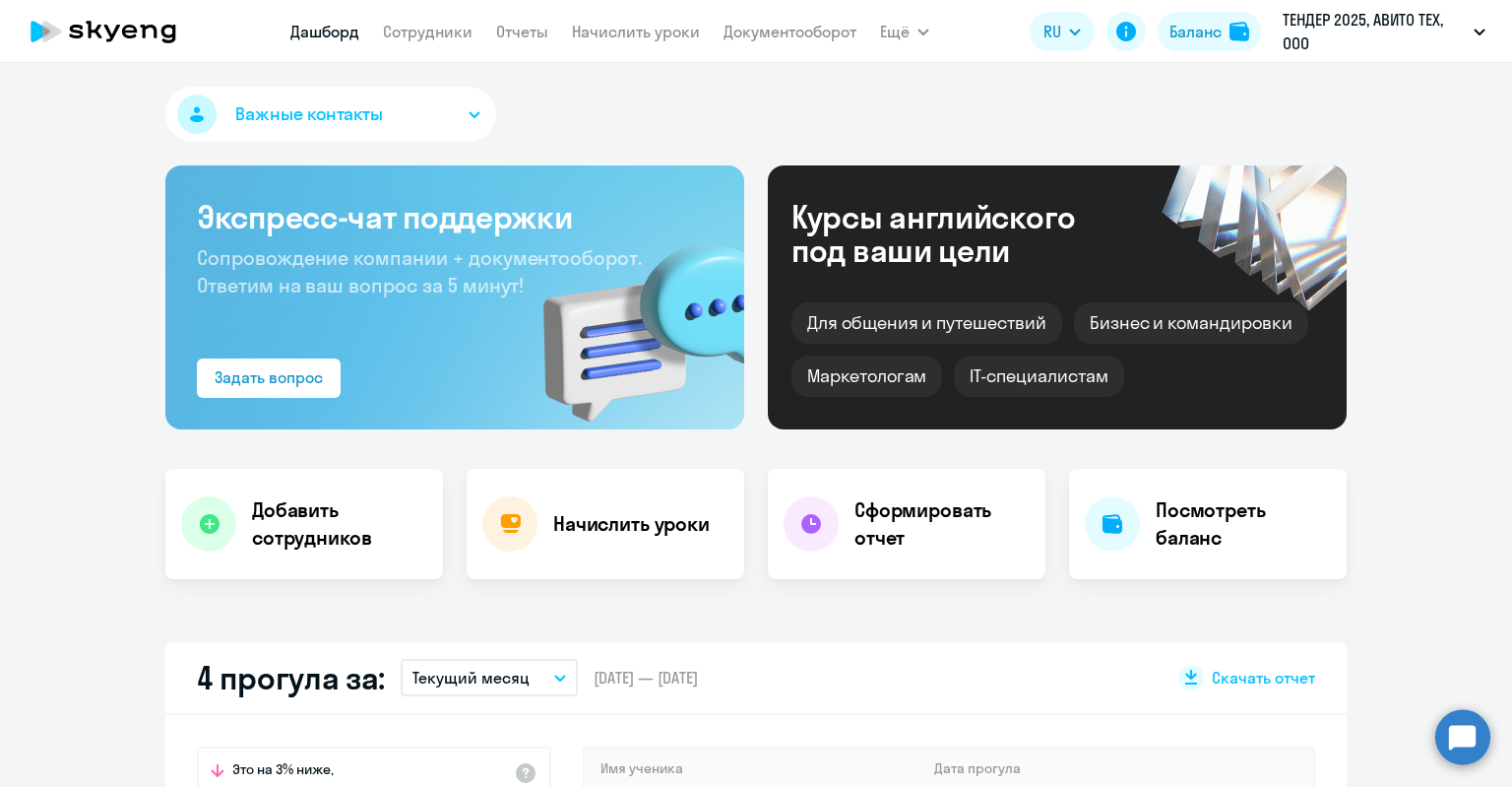 click 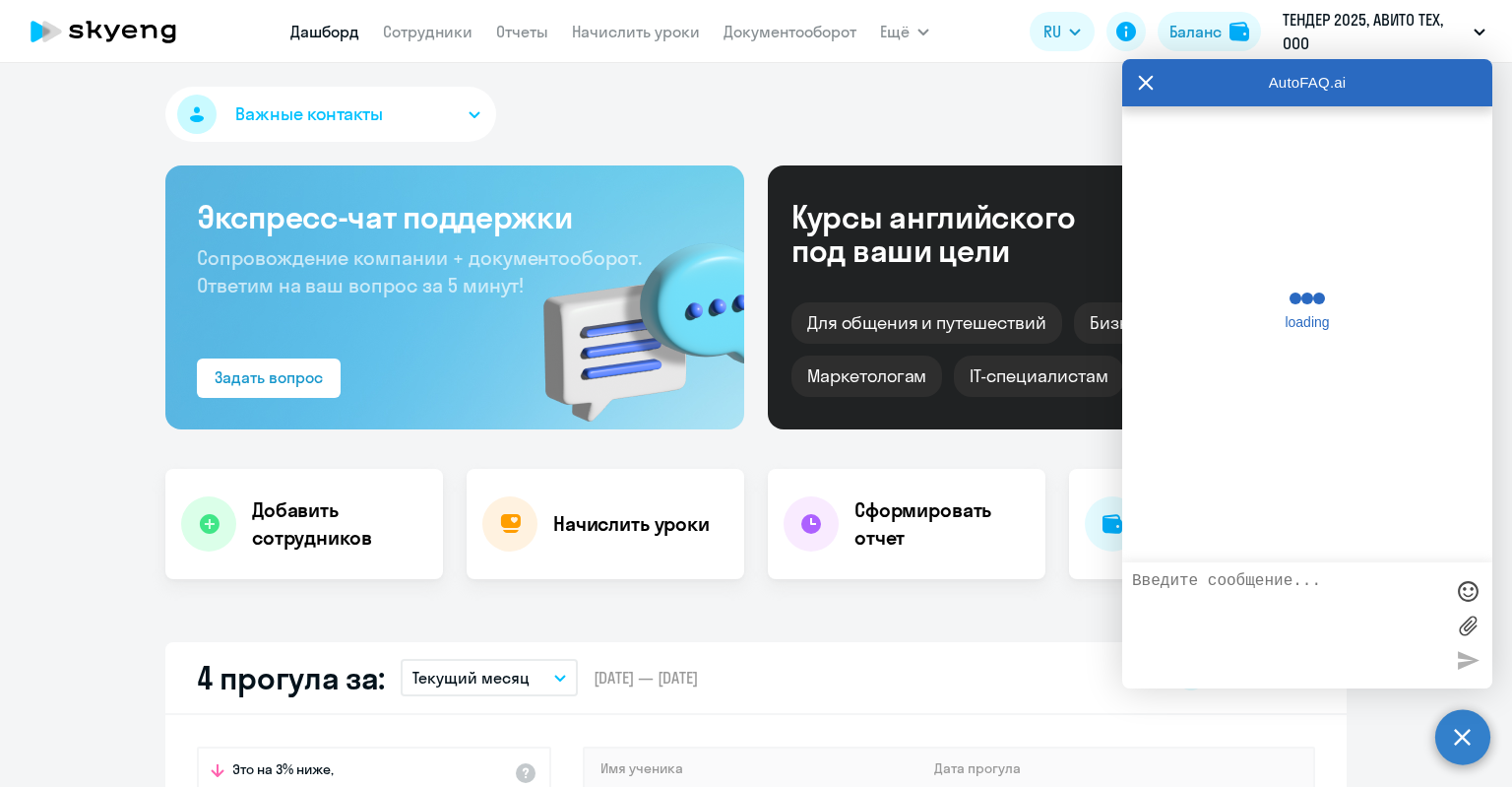 scroll, scrollTop: 456, scrollLeft: 0, axis: vertical 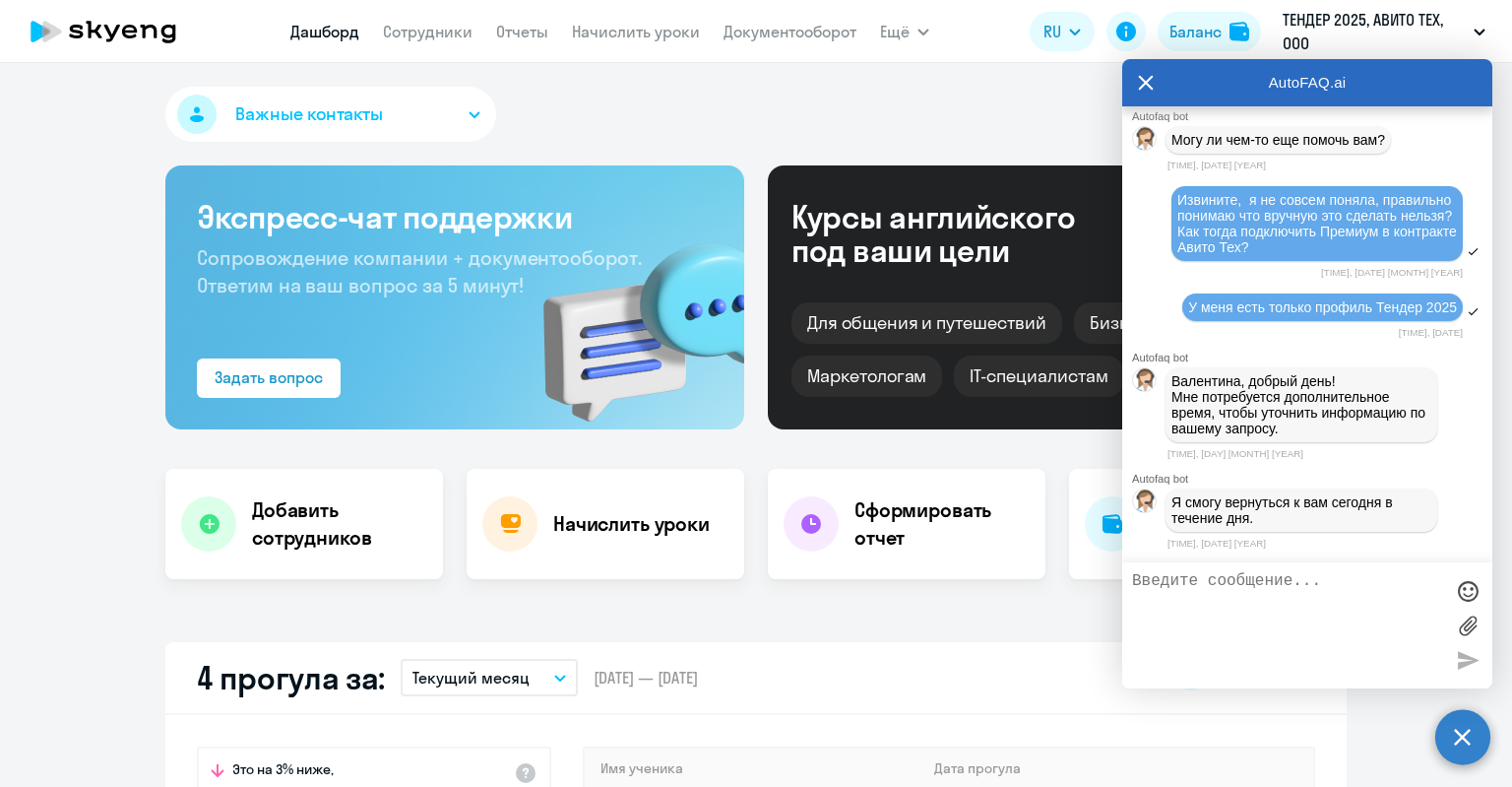 click at bounding box center [1288, 625] 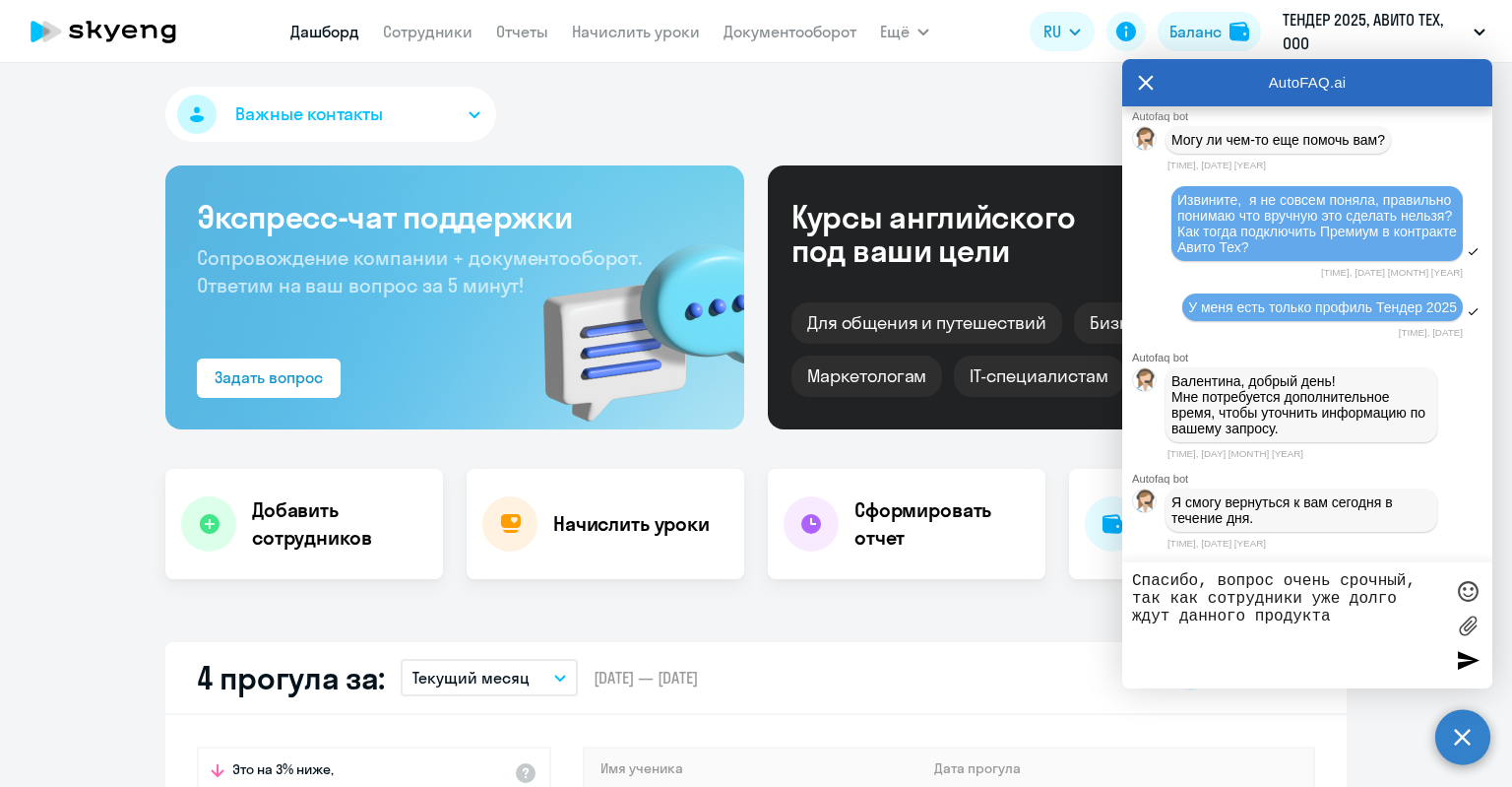 type on "Спасибо, вопрос очень срочный, так как сотрудники уже долго ждут данного продукта" 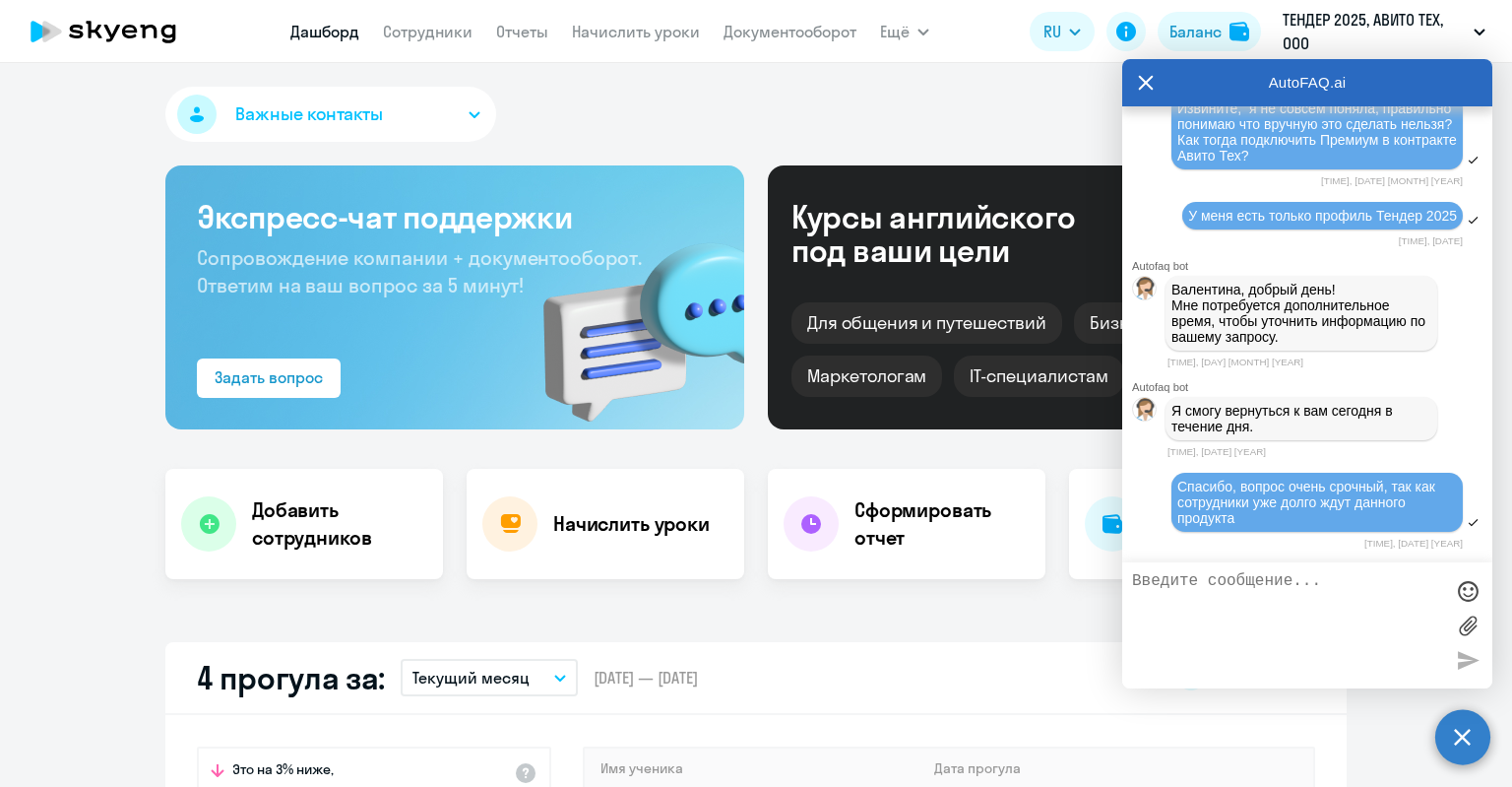 scroll, scrollTop: 28800, scrollLeft: 0, axis: vertical 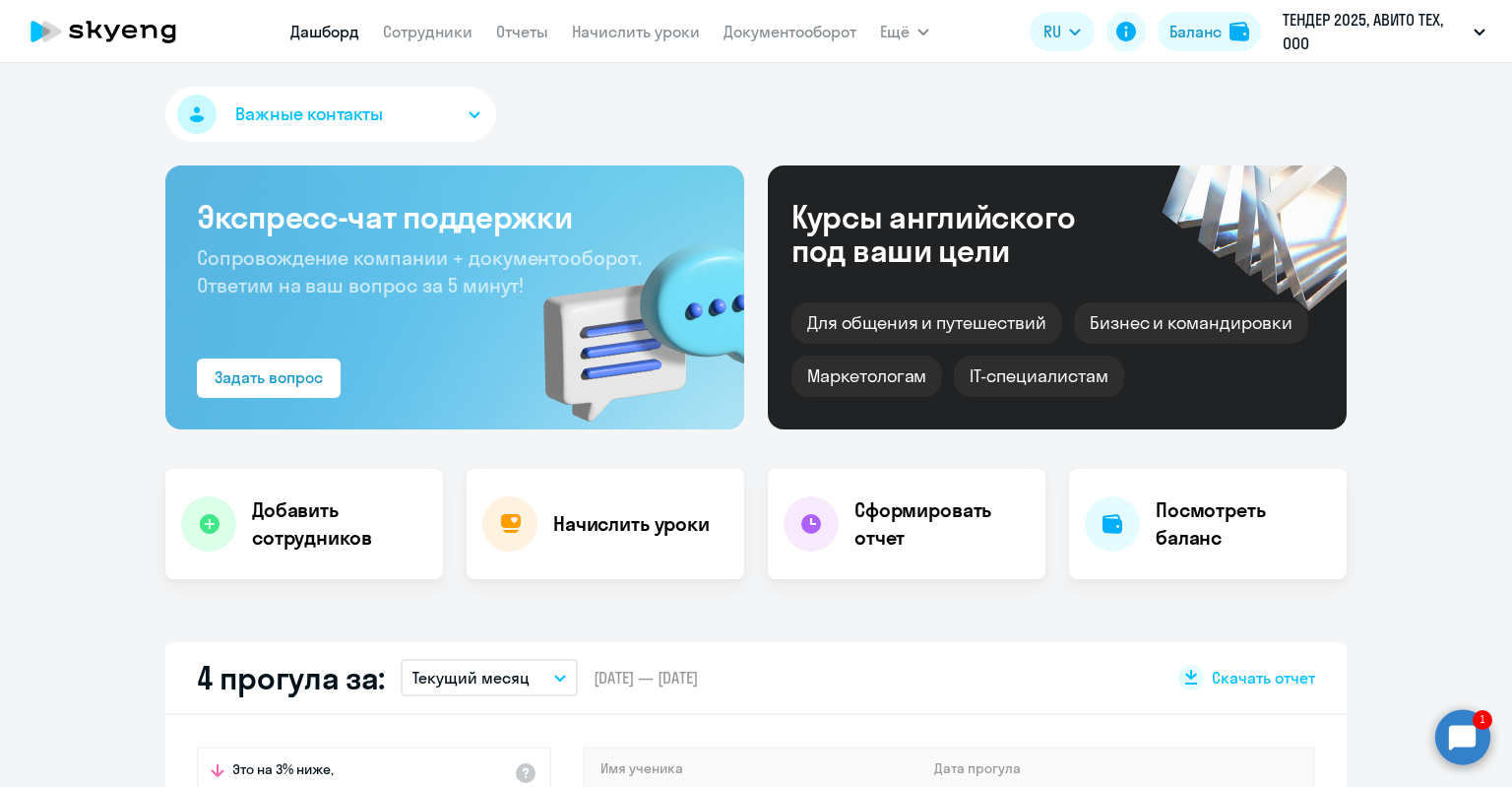 click 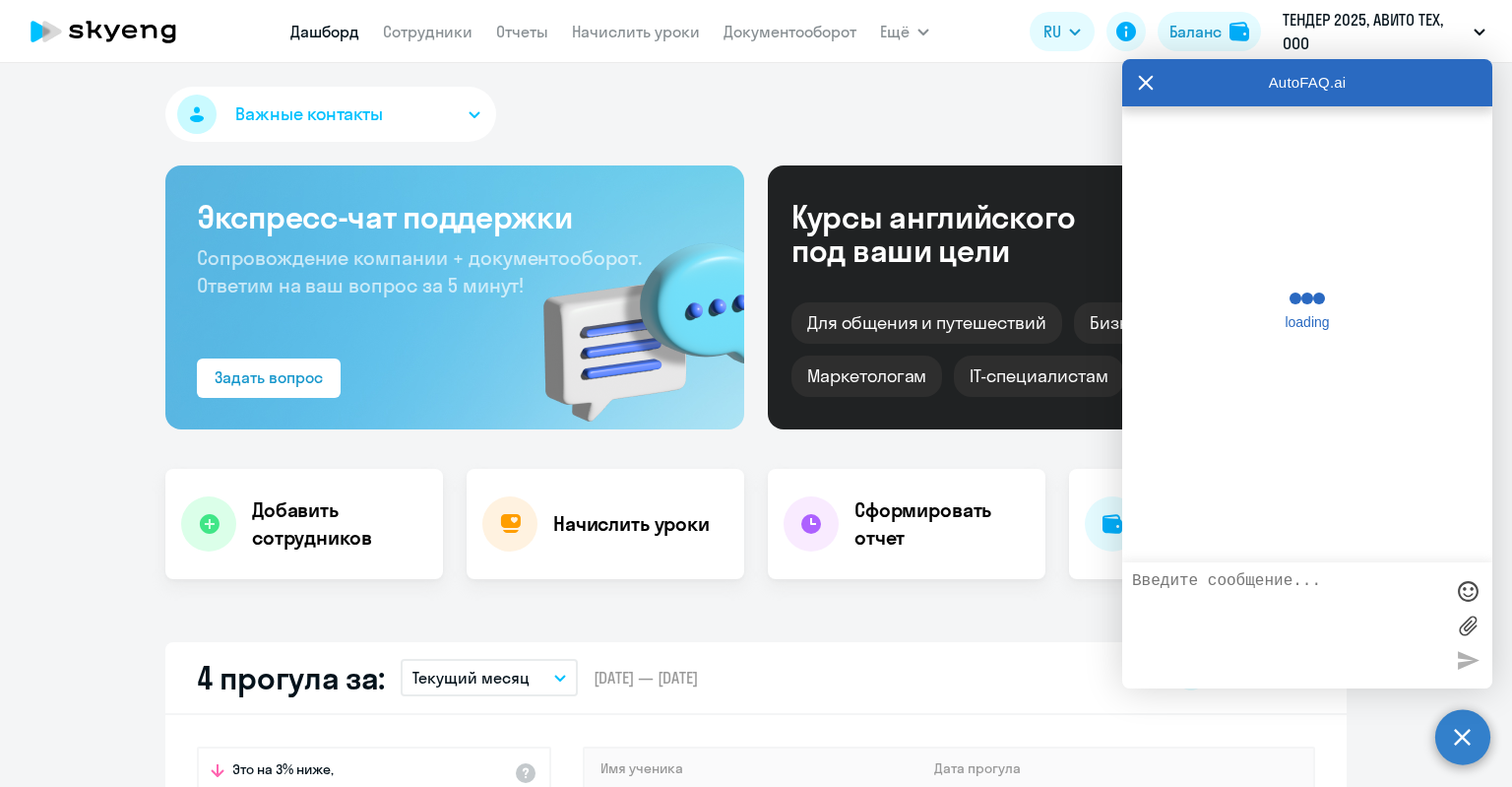 scroll, scrollTop: 0, scrollLeft: 0, axis: both 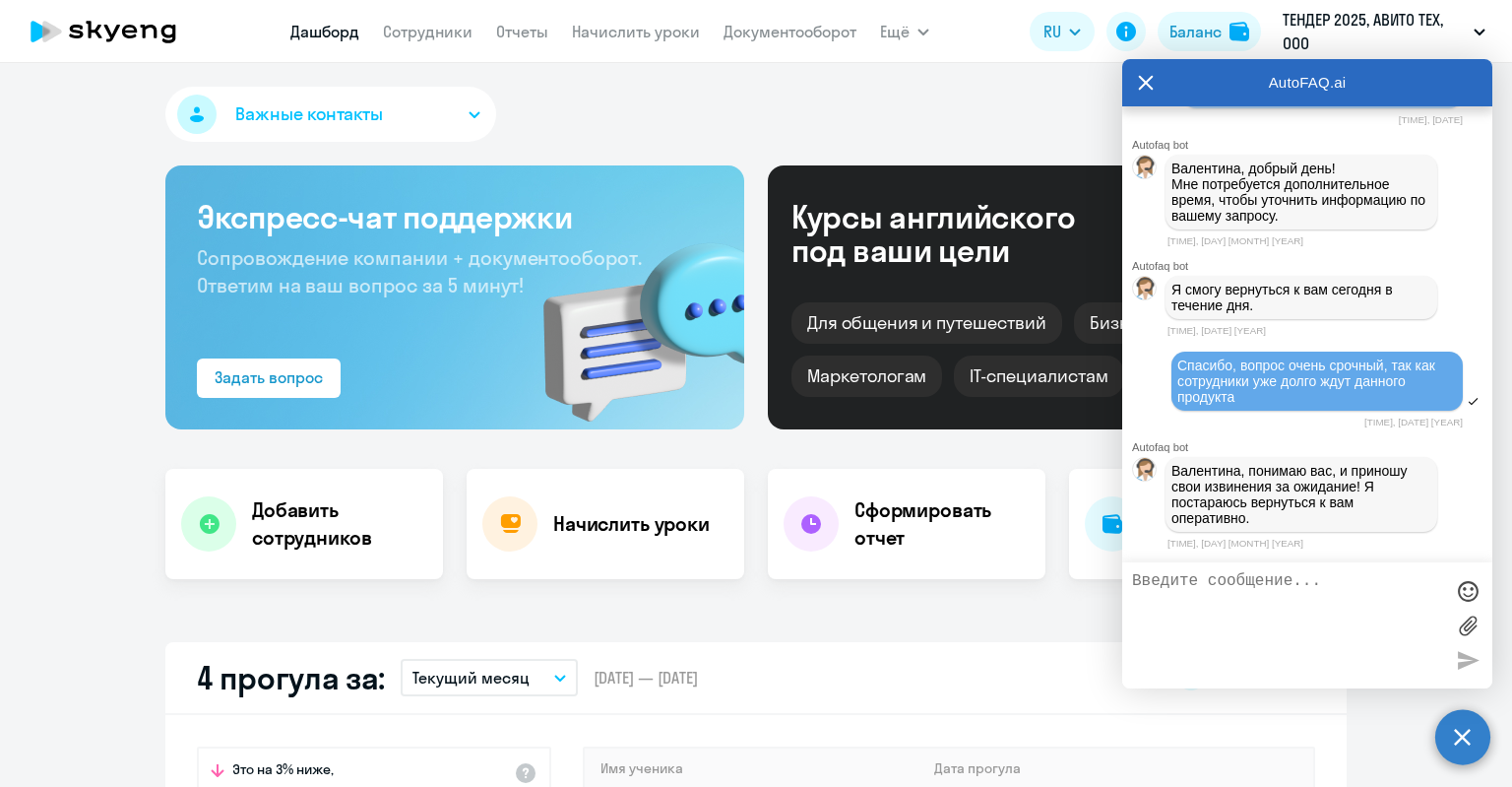 click 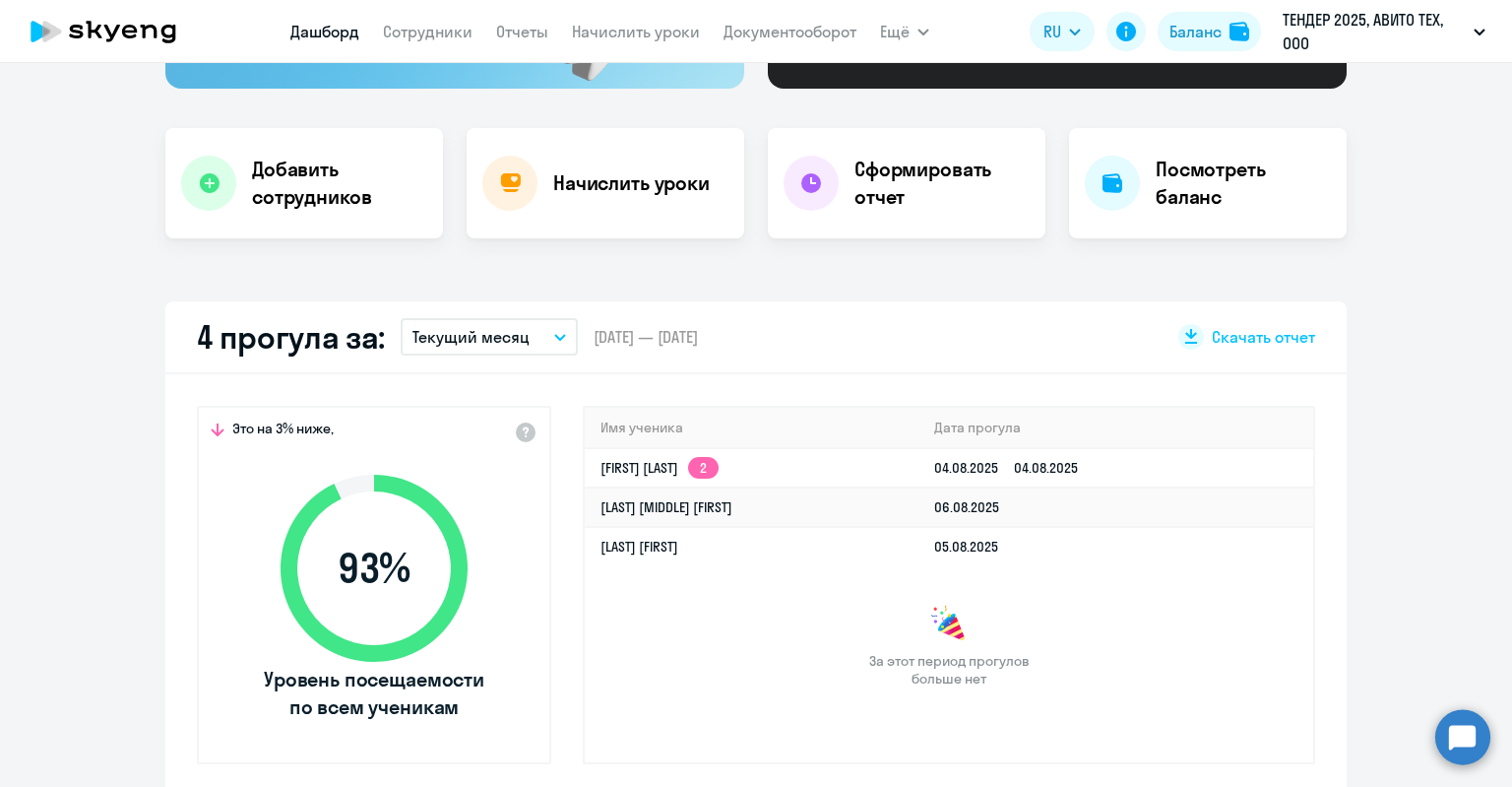 scroll, scrollTop: 0, scrollLeft: 0, axis: both 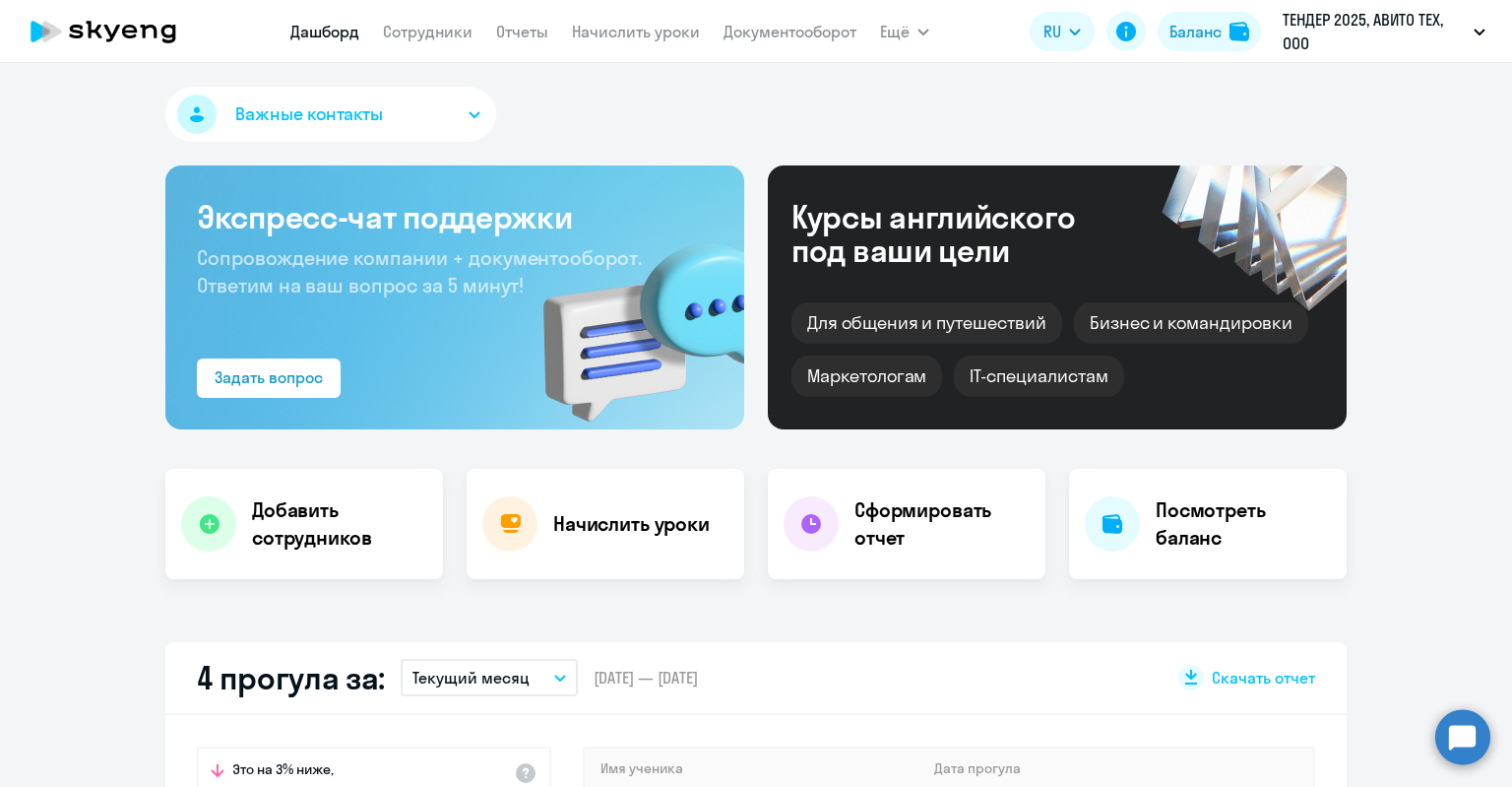 click on "Дашборд
Сотрудники
Отчеты
Начислить уроки
Документооборот
Ещё
Дашборд Сотрудники Отчеты Начислить уроки Документооборот Все продукты  RU
Баланс   ТЕНДЕР 2025, АВИТО ТЕХ, ООО
ТЕНДЕР 2025, БАЕР МАКСПОСТЕР, ООО   ТЕНДЕР 2025, ООО "АБД"   ТЕНДЕР 2025, ООО «КЕХ Армения»   ТЕНДЕР 2025, АВИТО ТЕХ, ООО   ТЕНДЕР 2025, КЕХ ЕКОММЕРЦ, ООО" at bounding box center [756, 32] 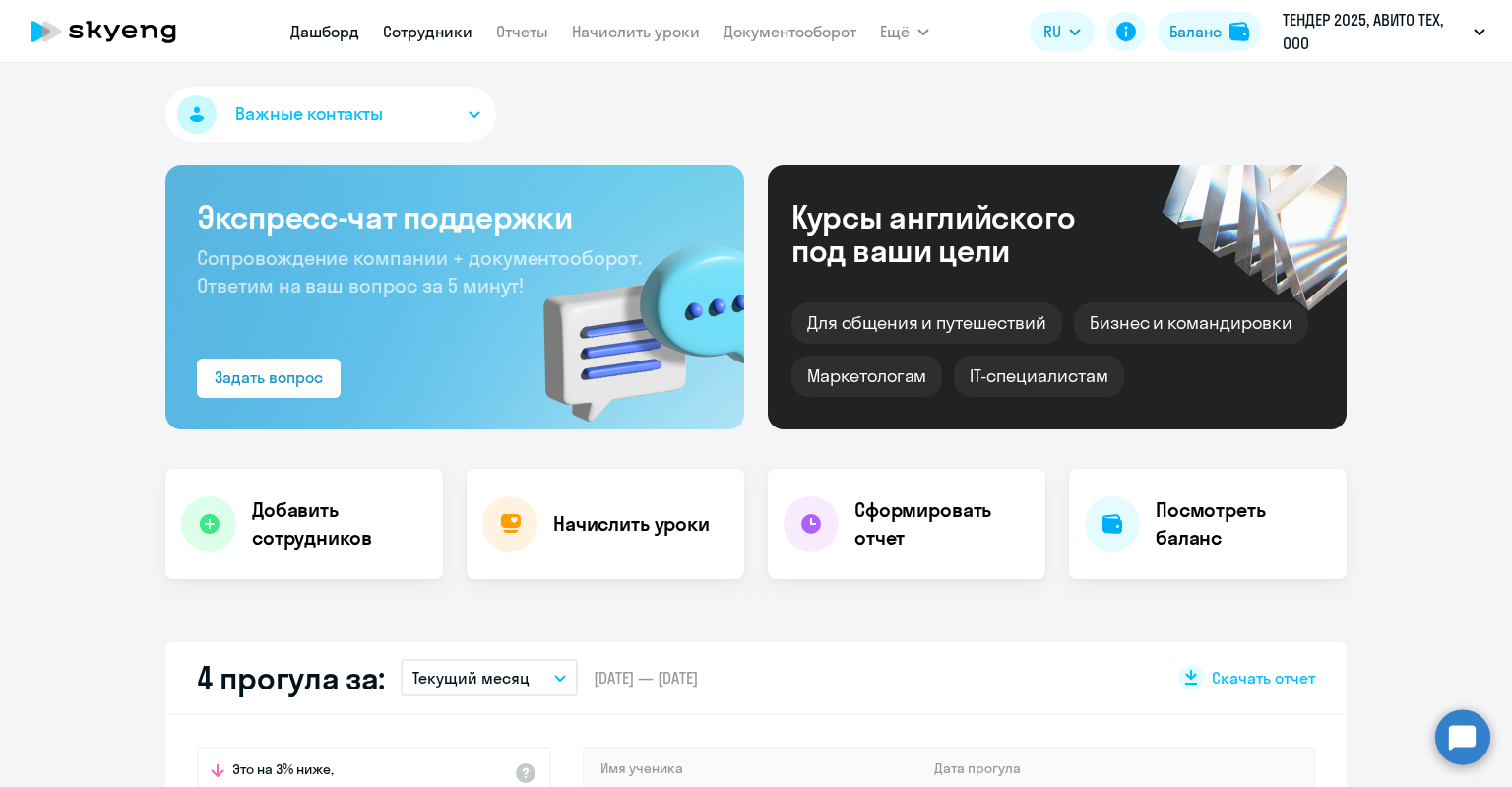 click on "Сотрудники" at bounding box center [427, 32] 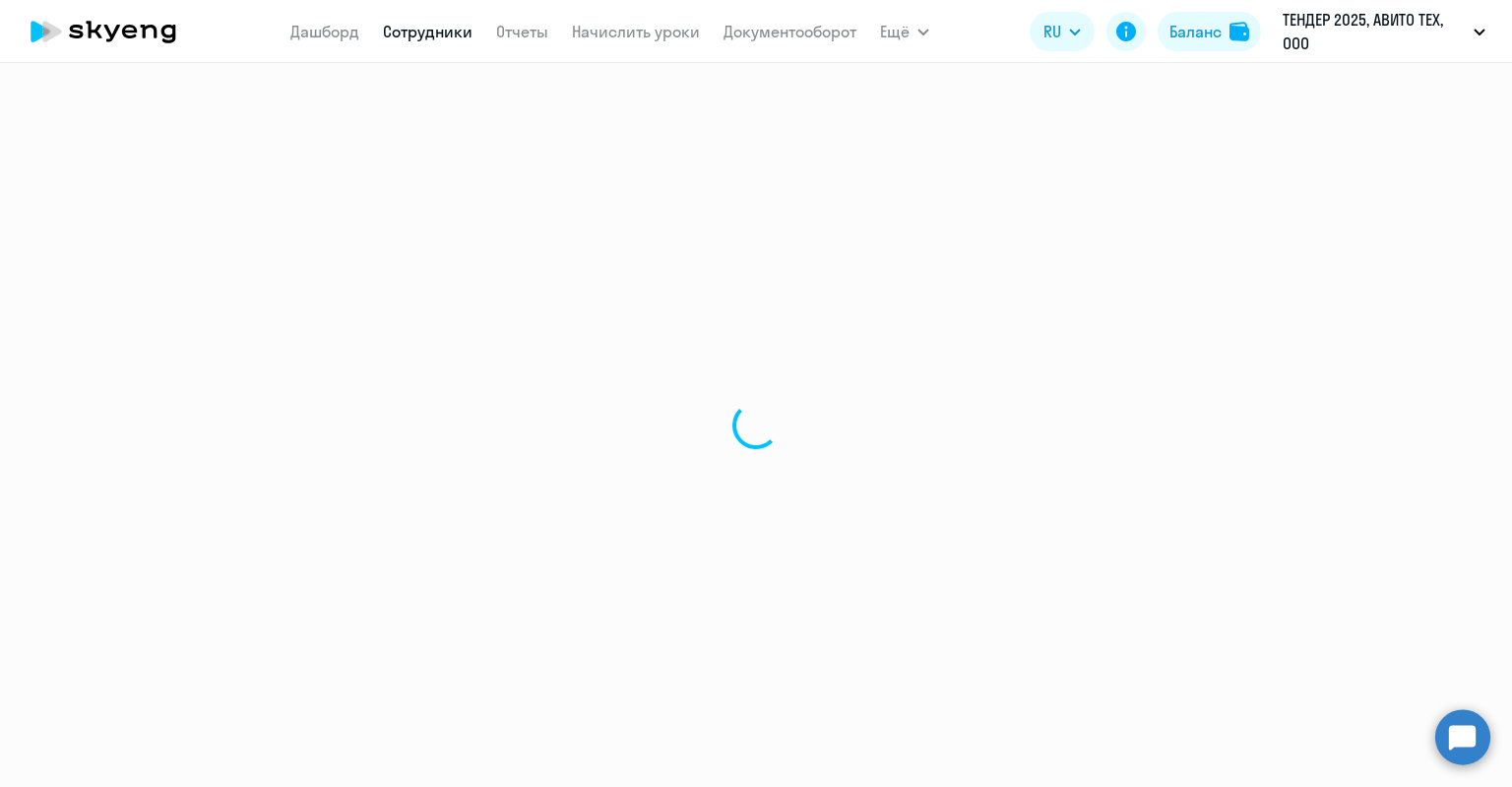 select on "30" 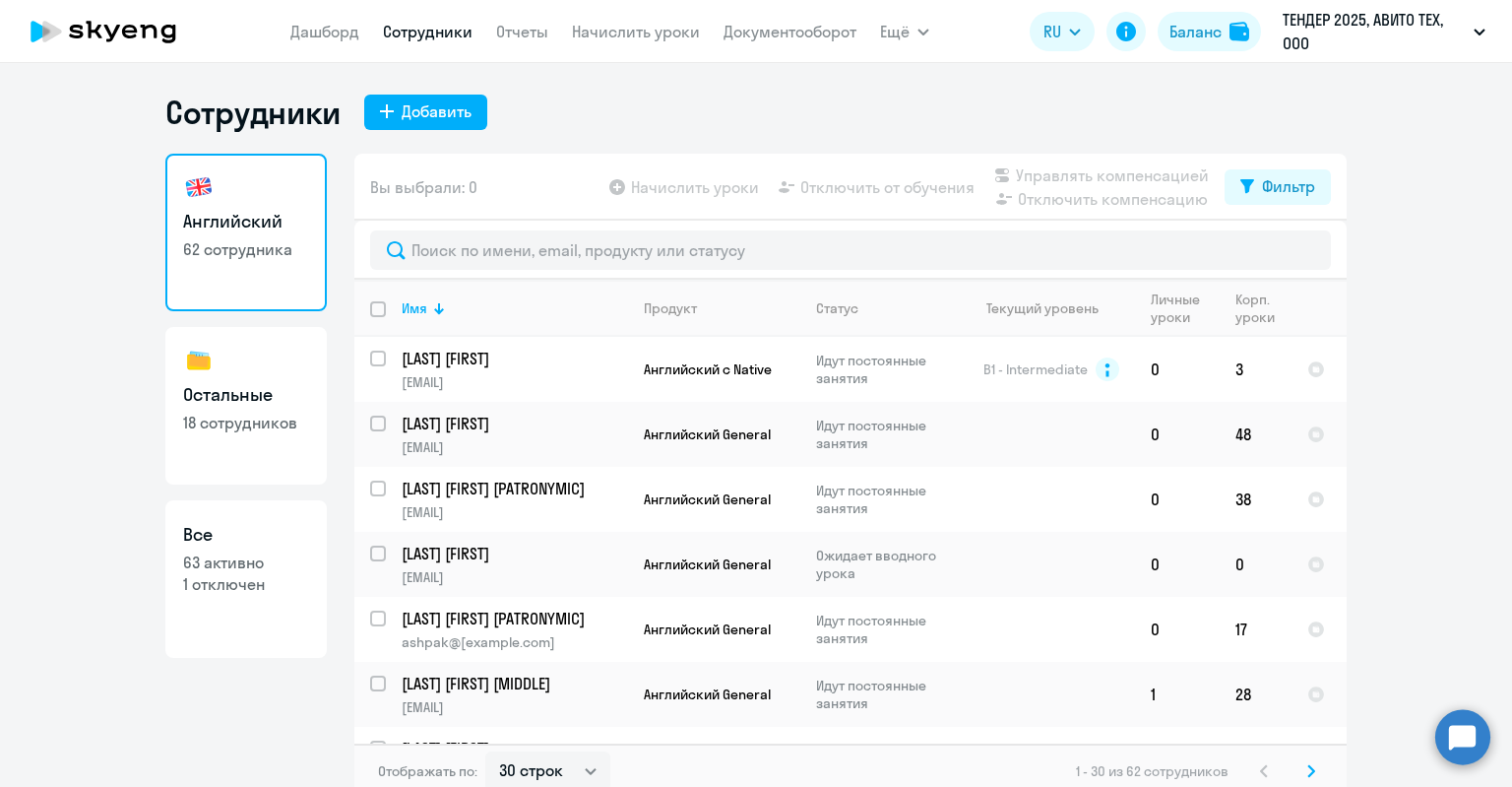 click on "Английский   62 сотрудника   Остальные   18 сотрудников  Все  63 активно   1 отключен" 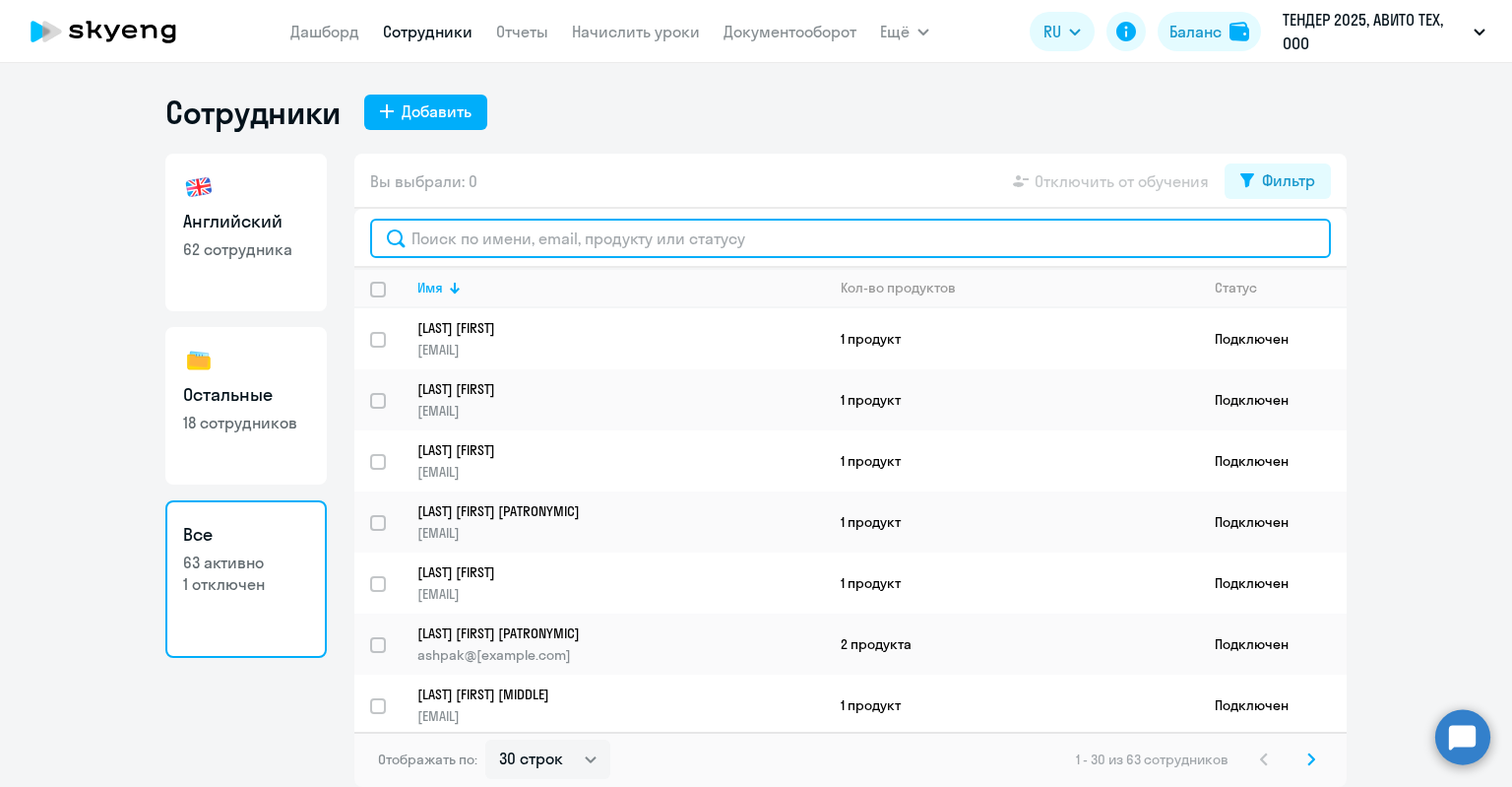 click 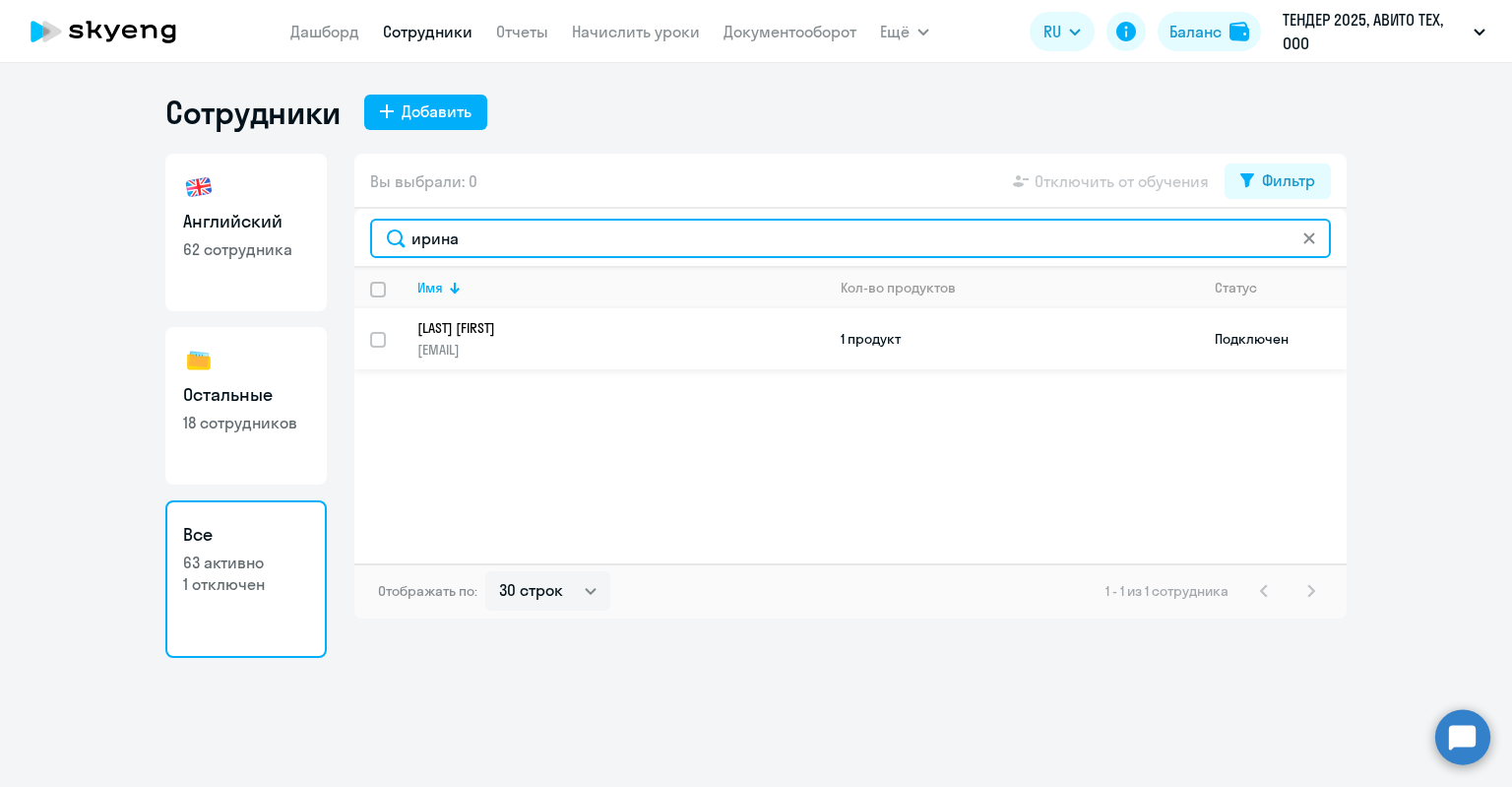 type on "ирина" 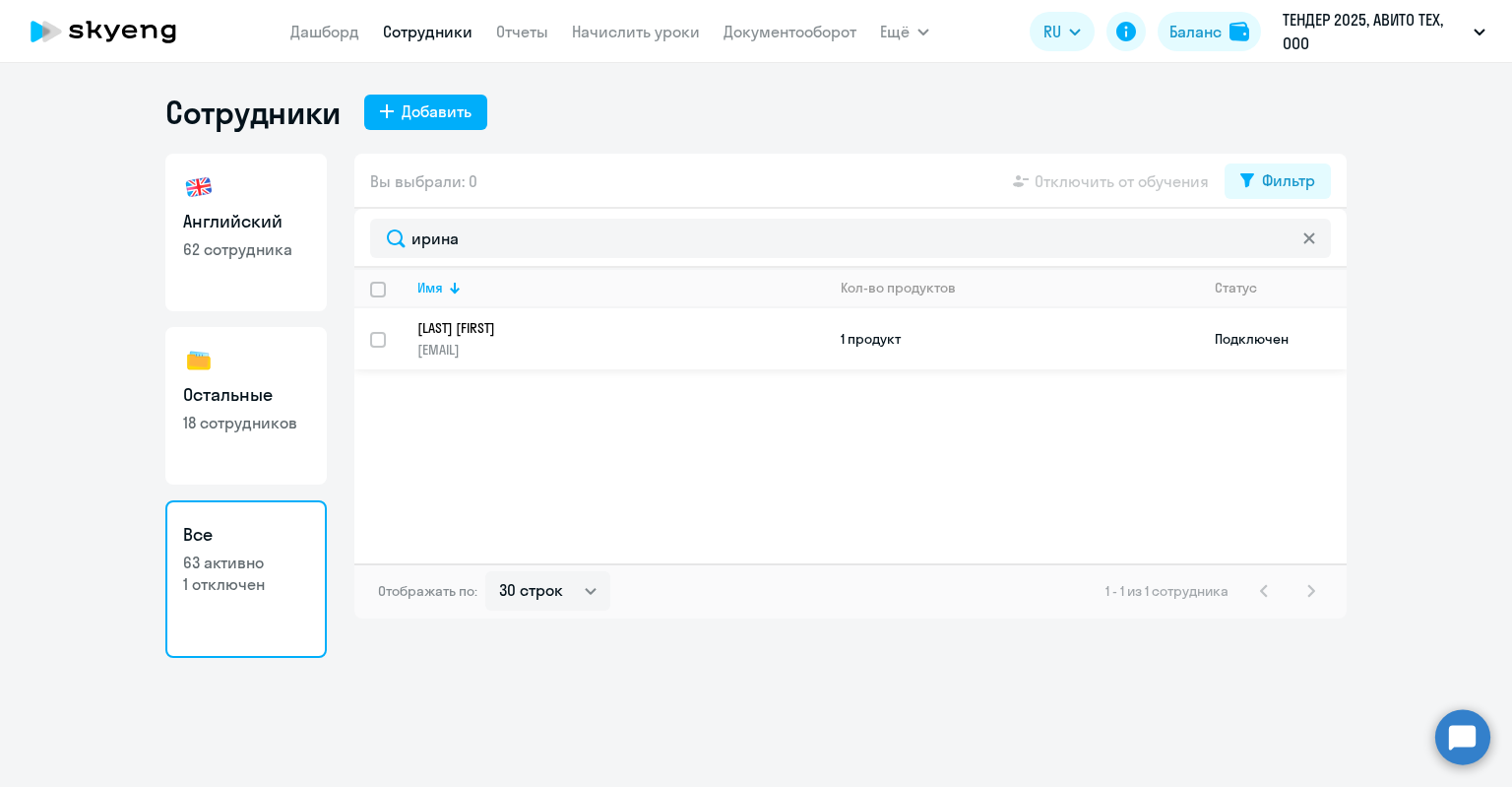 click at bounding box center [390, 352] 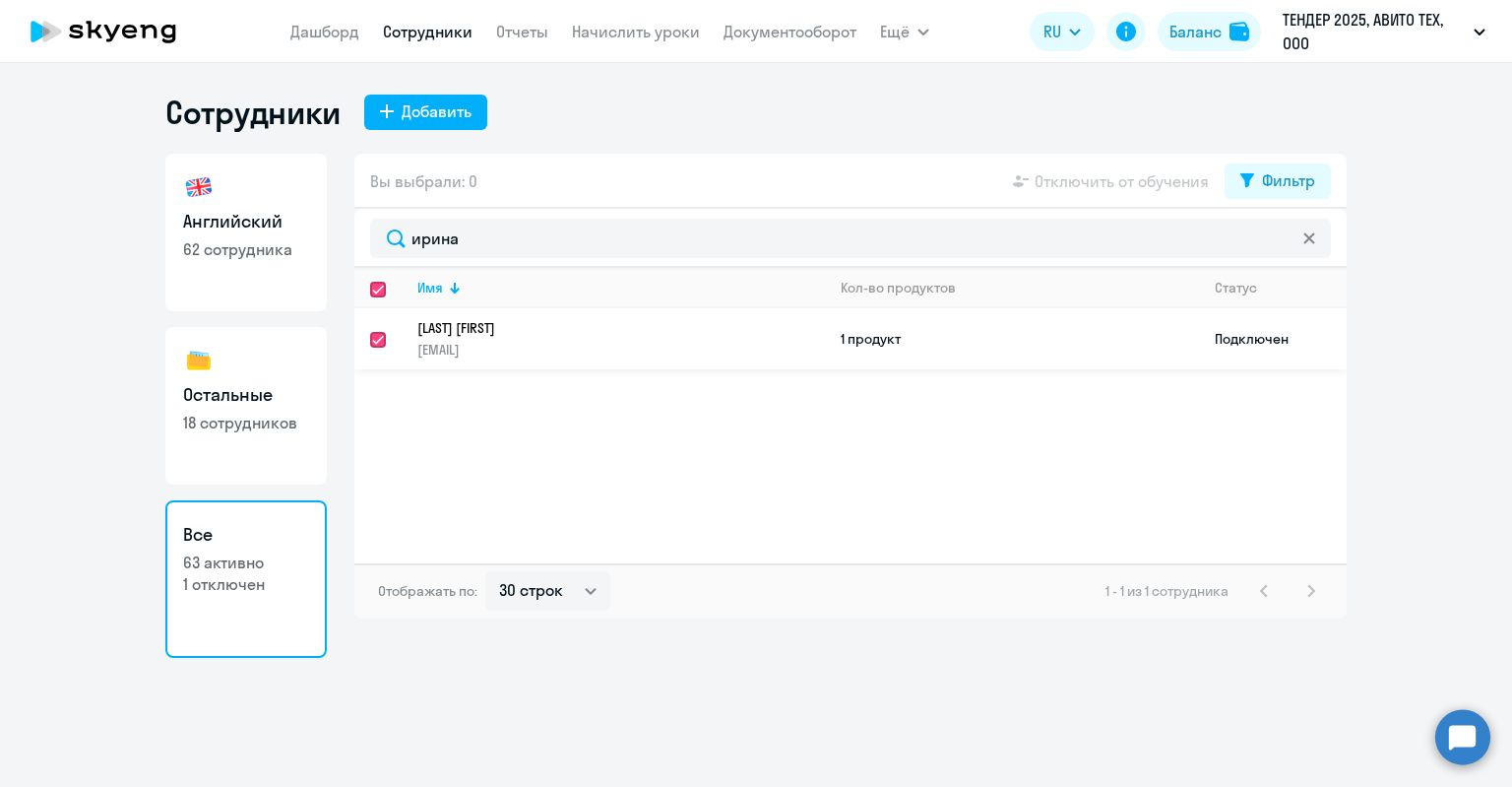 checkbox on "true" 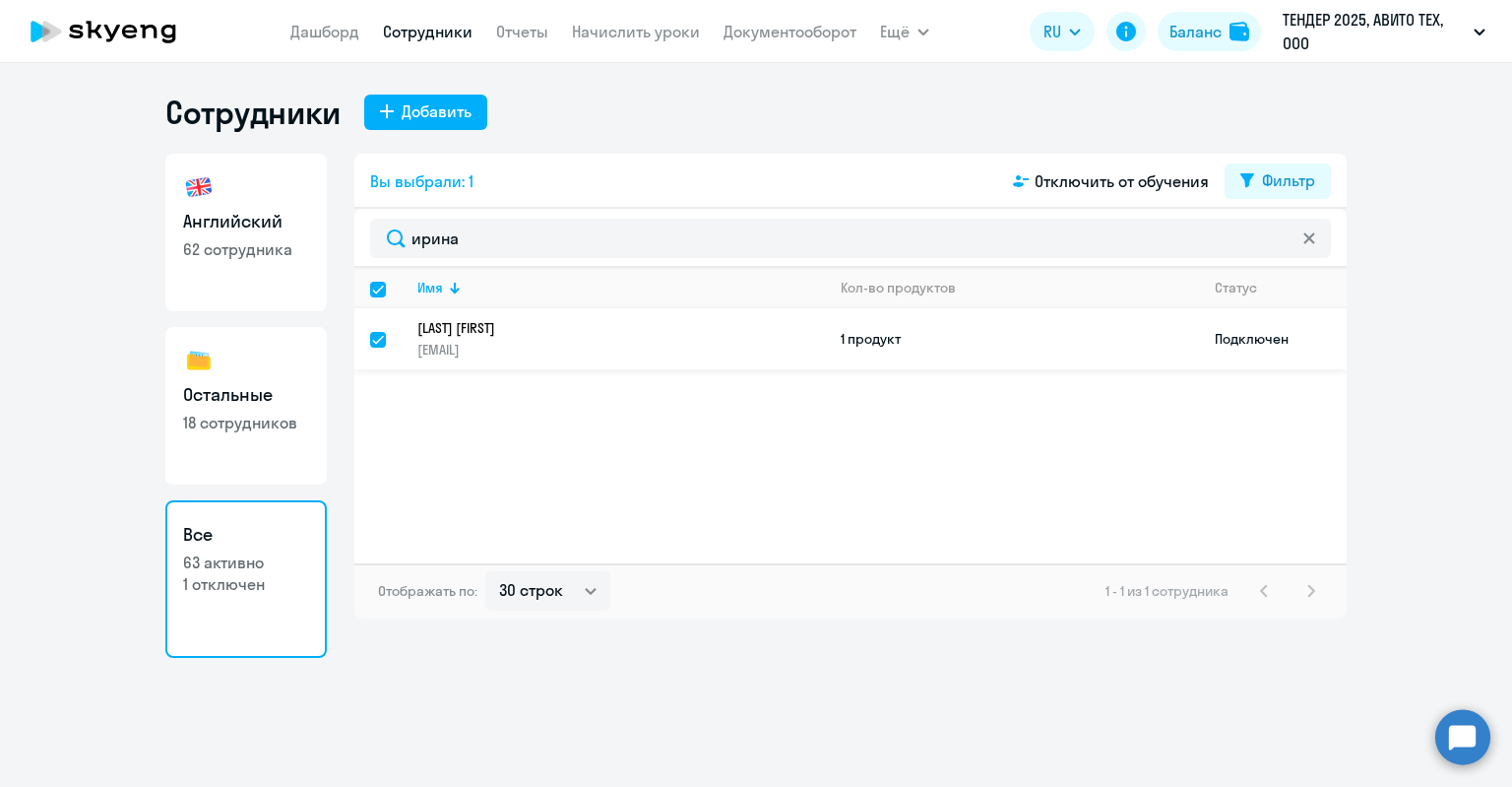 click on "1 продукт" 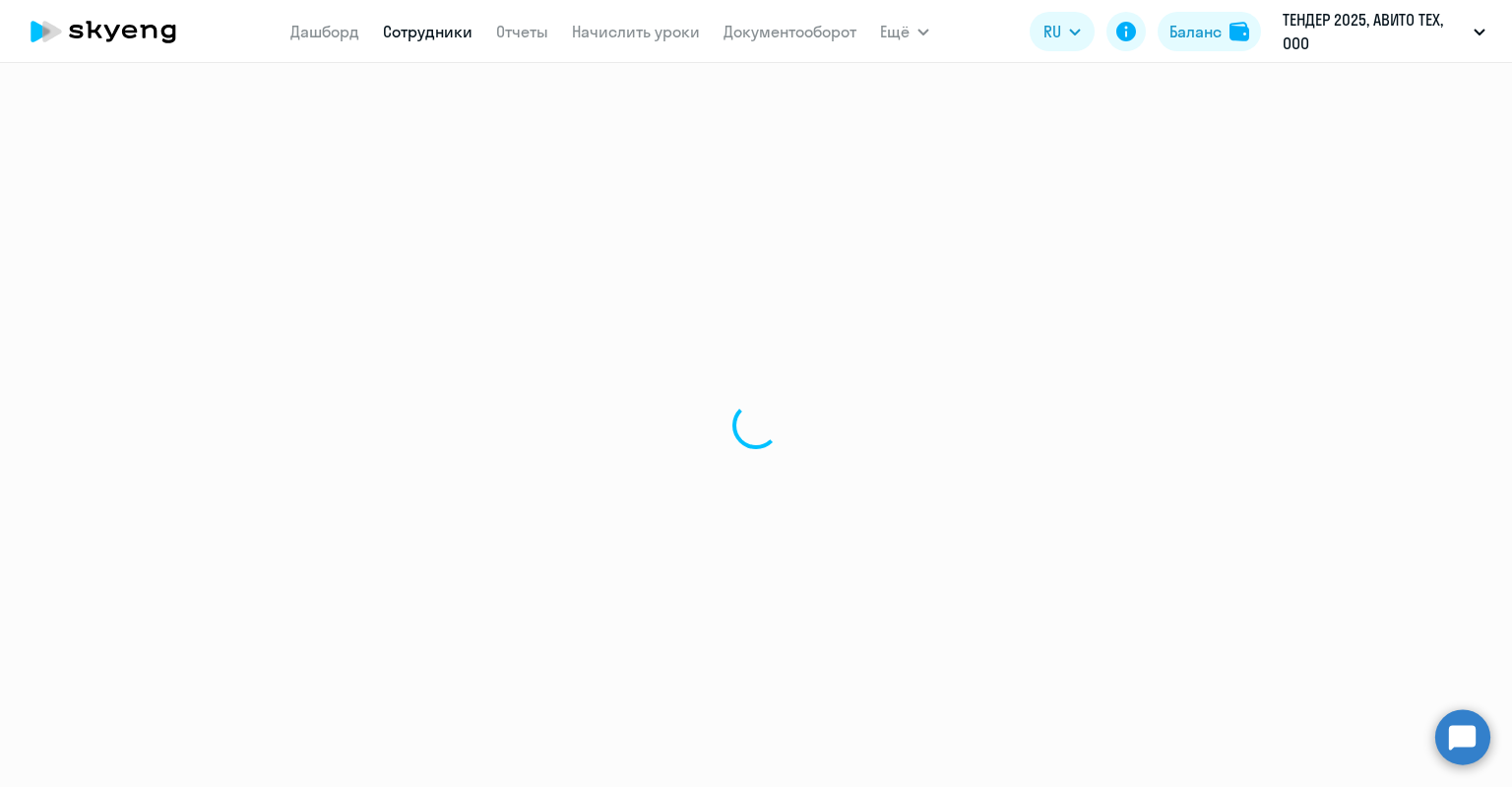 select on "english" 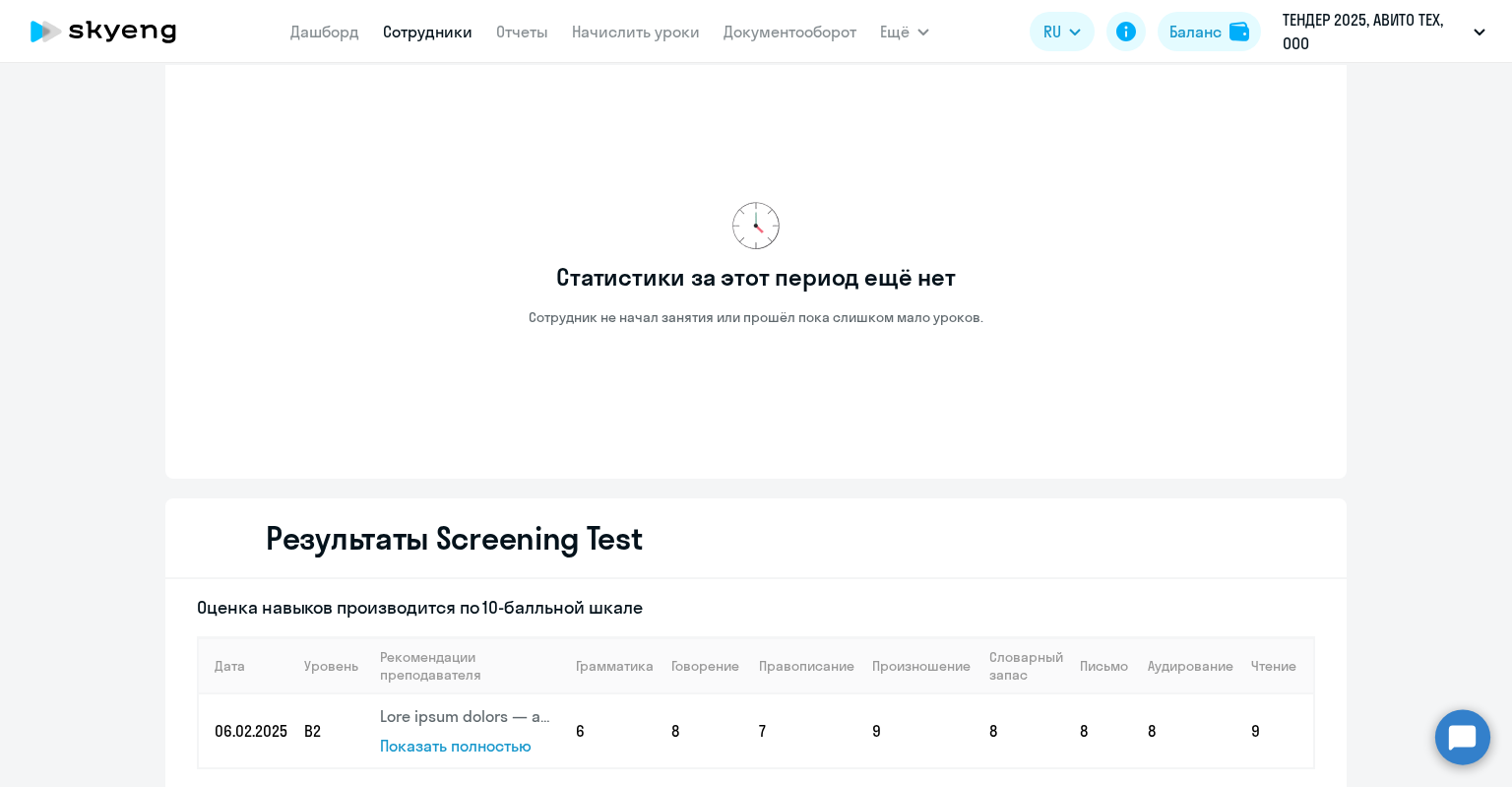 scroll, scrollTop: 2316, scrollLeft: 0, axis: vertical 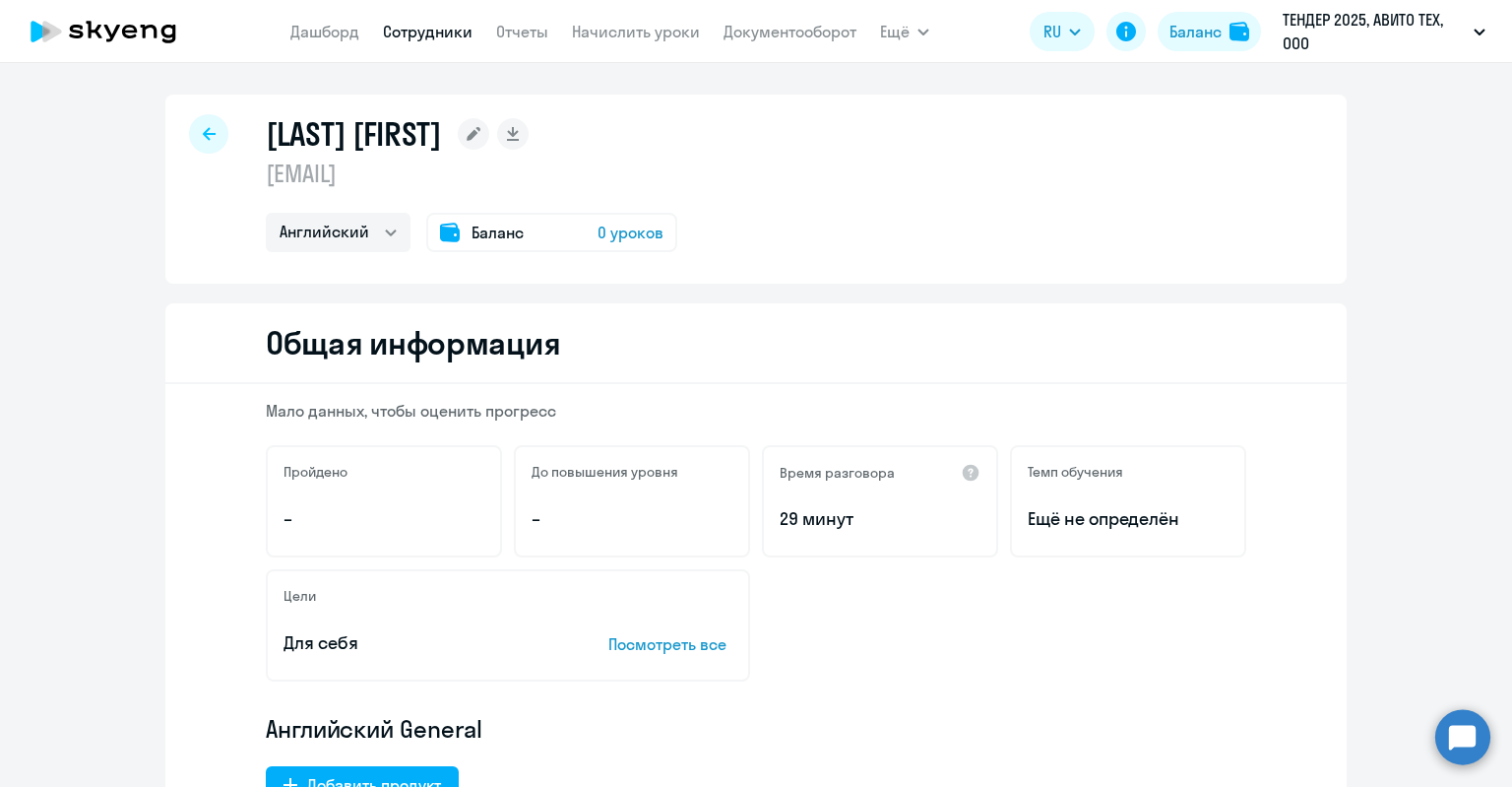 select on "30" 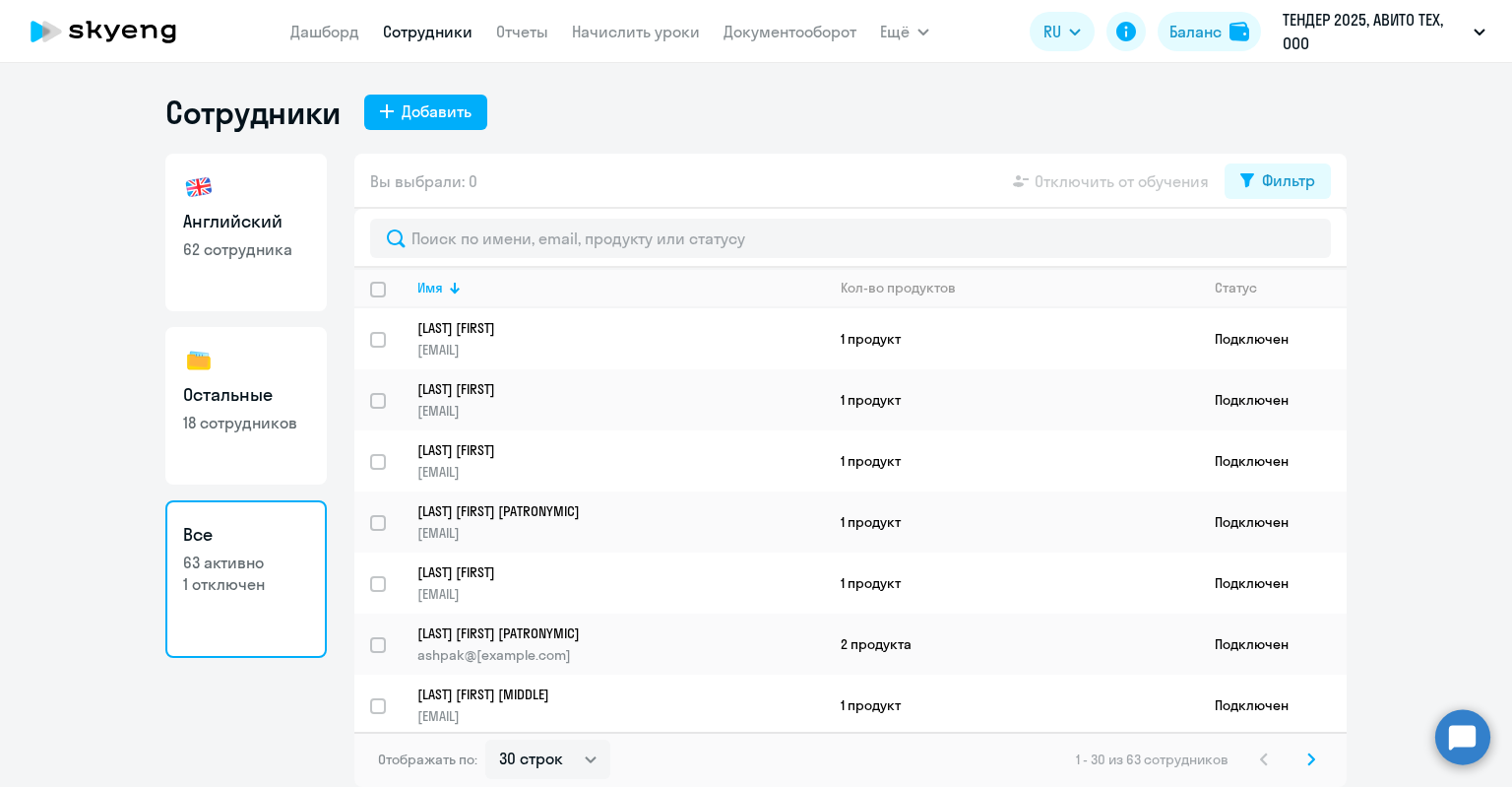 click on "Английский   62 сотрудника" 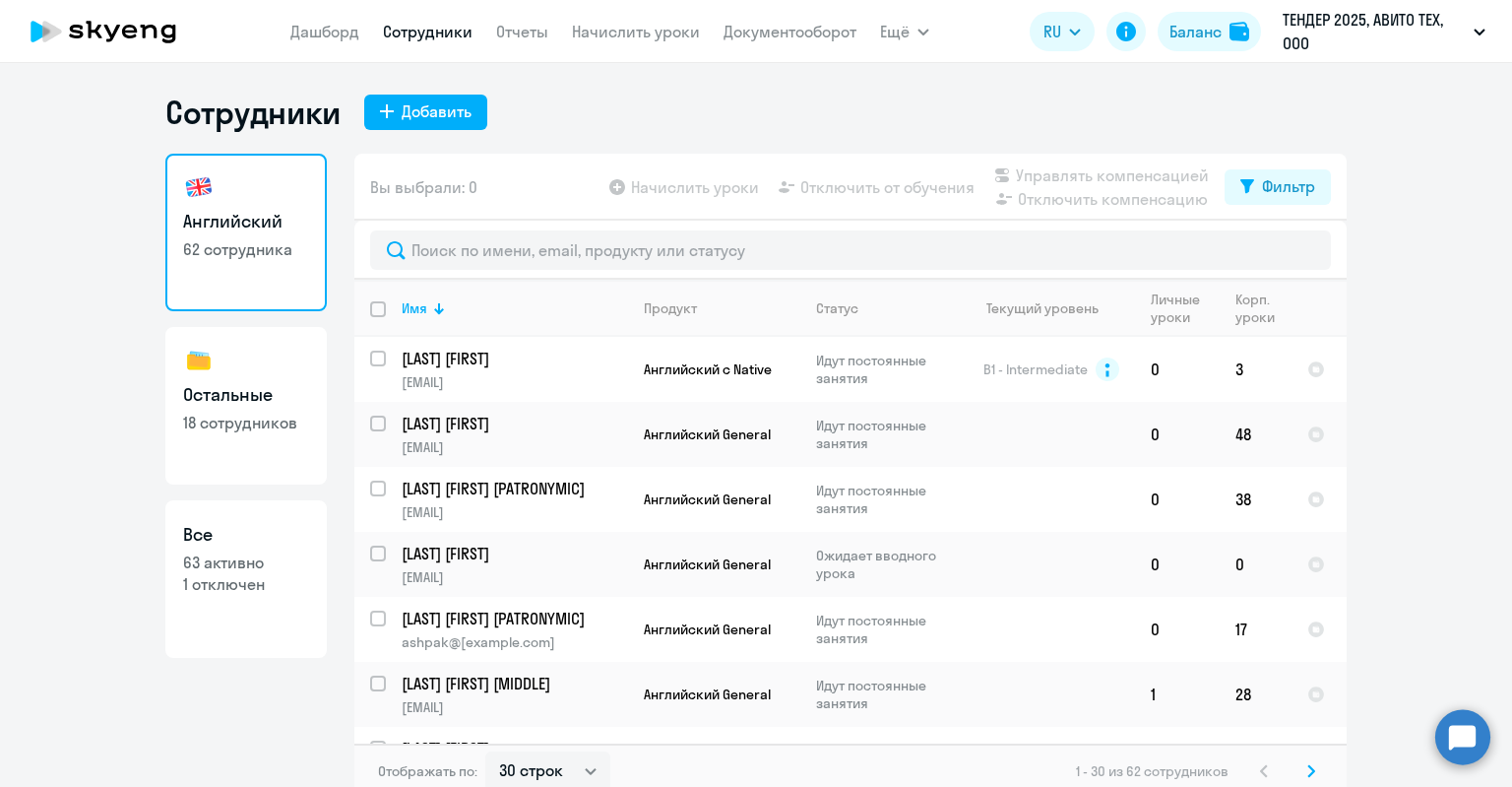 click 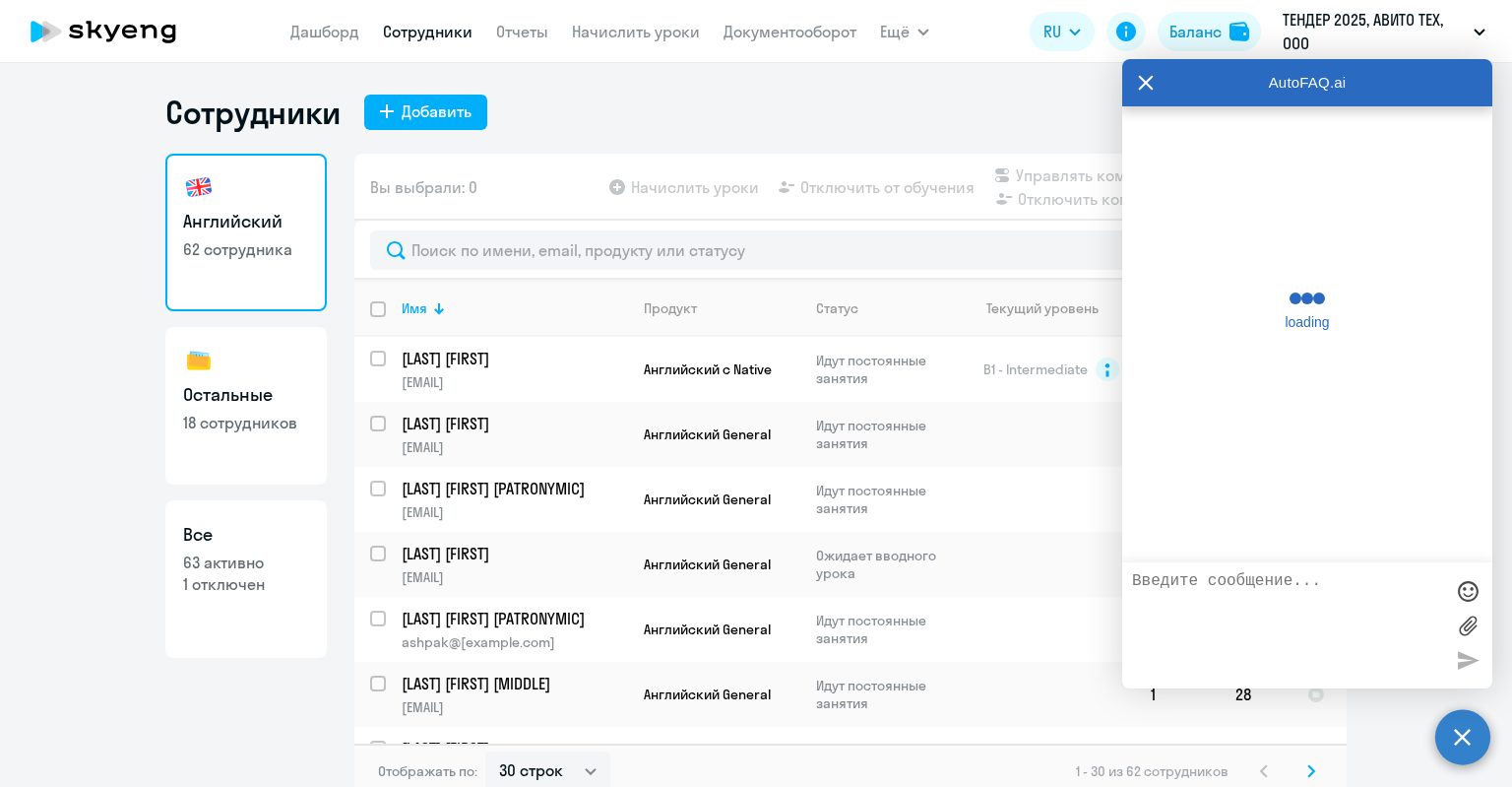 scroll, scrollTop: 456, scrollLeft: 0, axis: vertical 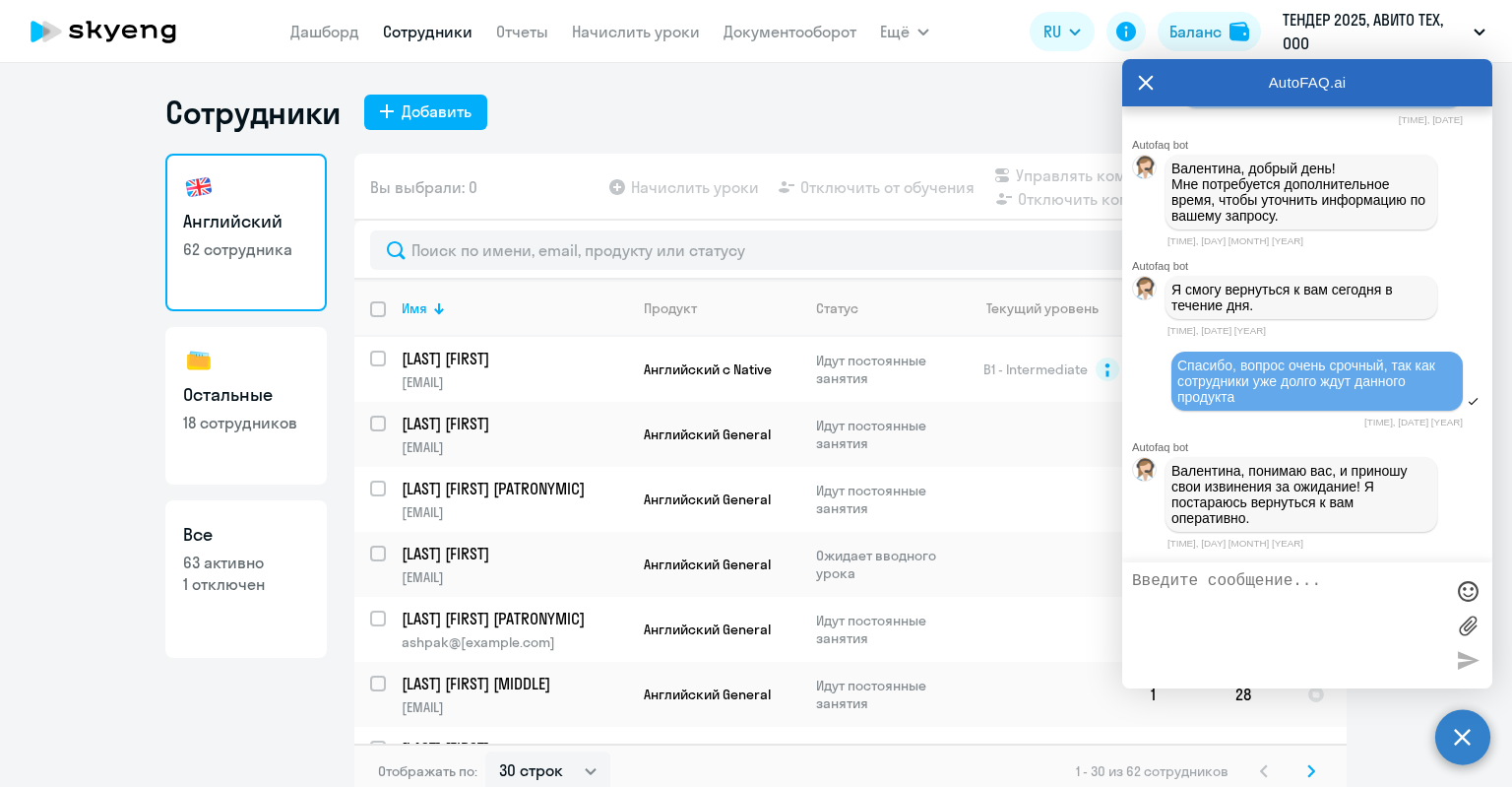 click 